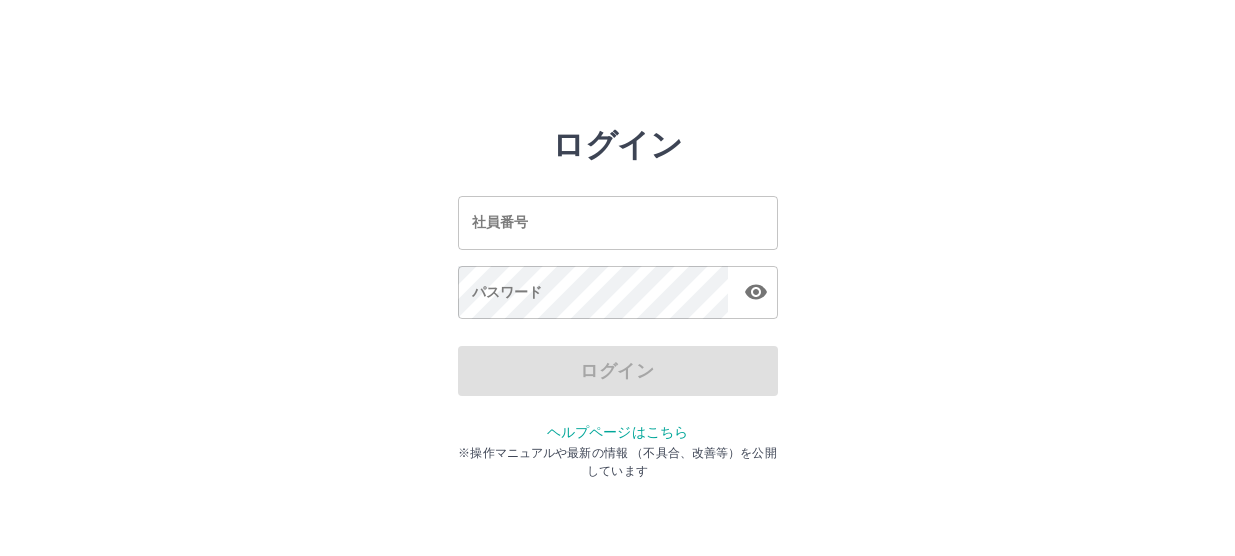 scroll, scrollTop: 0, scrollLeft: 0, axis: both 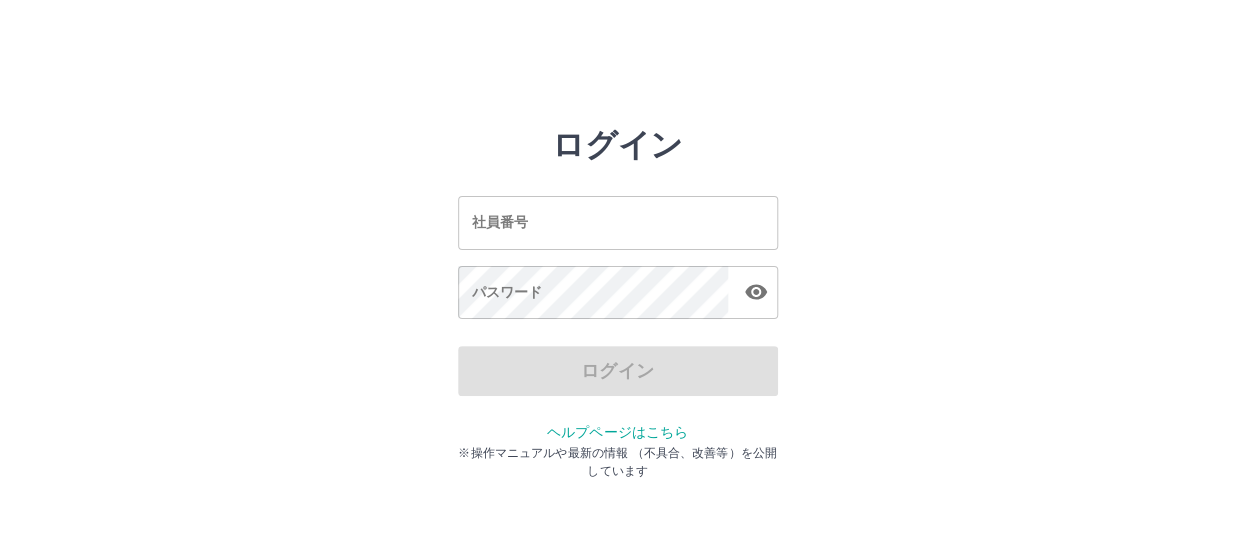 drag, startPoint x: 0, startPoint y: 0, endPoint x: 894, endPoint y: 16, distance: 894.1432 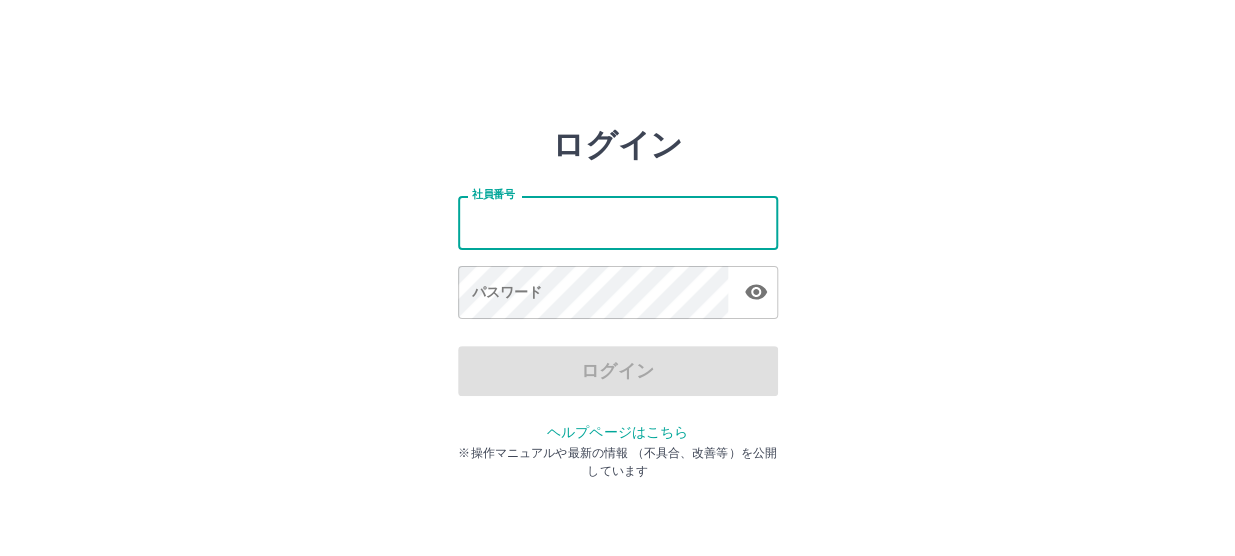 click on "社員番号" at bounding box center [618, 222] 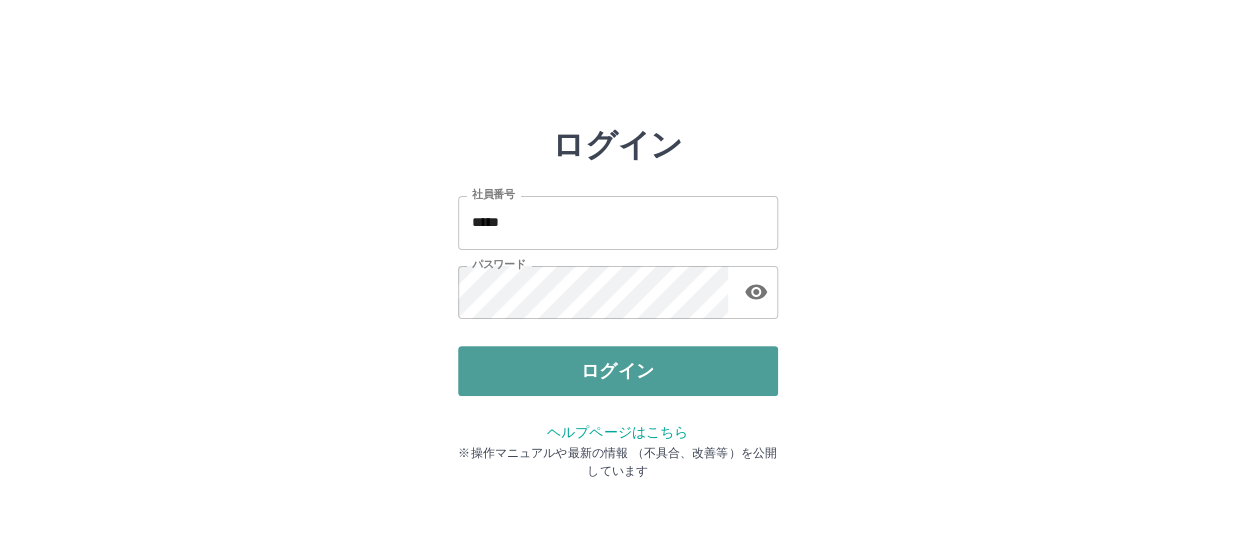 click on "ログイン" at bounding box center (618, 371) 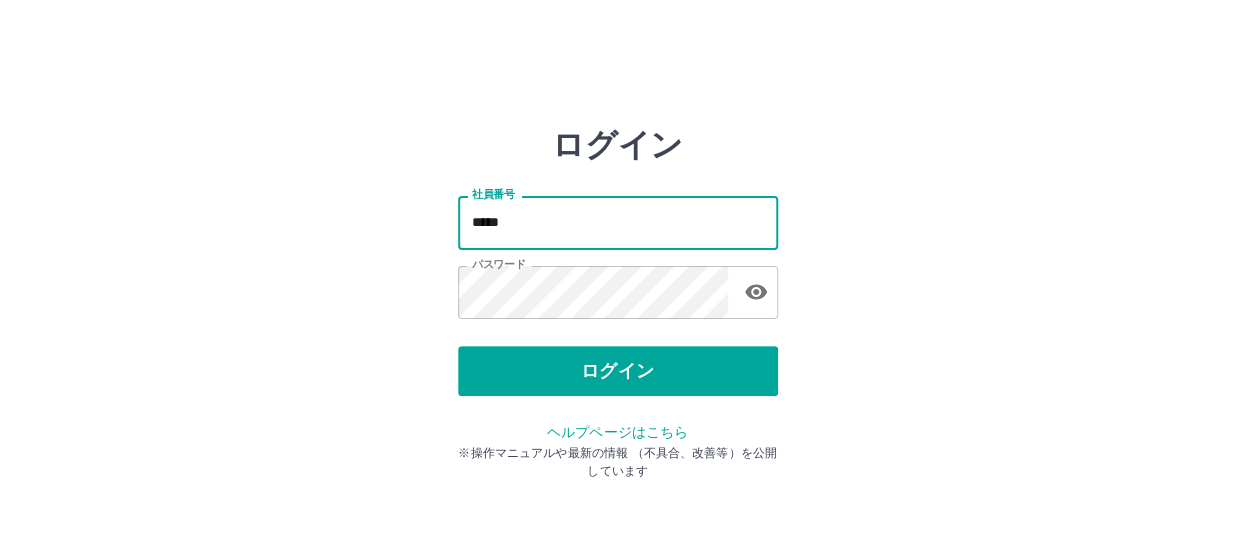 click on "*****" at bounding box center [618, 222] 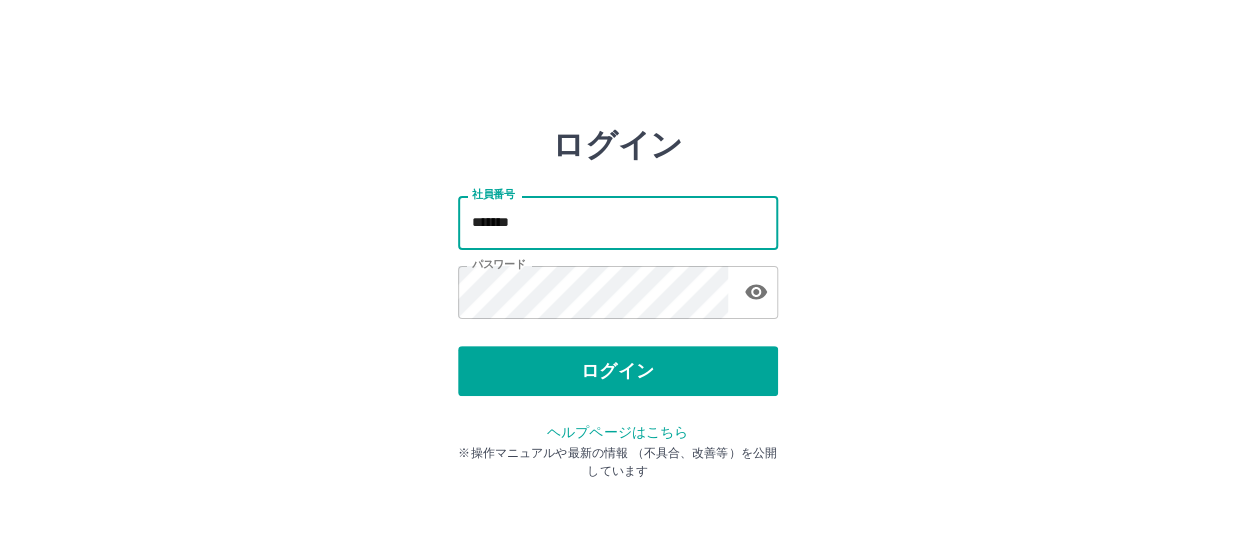 type on "*******" 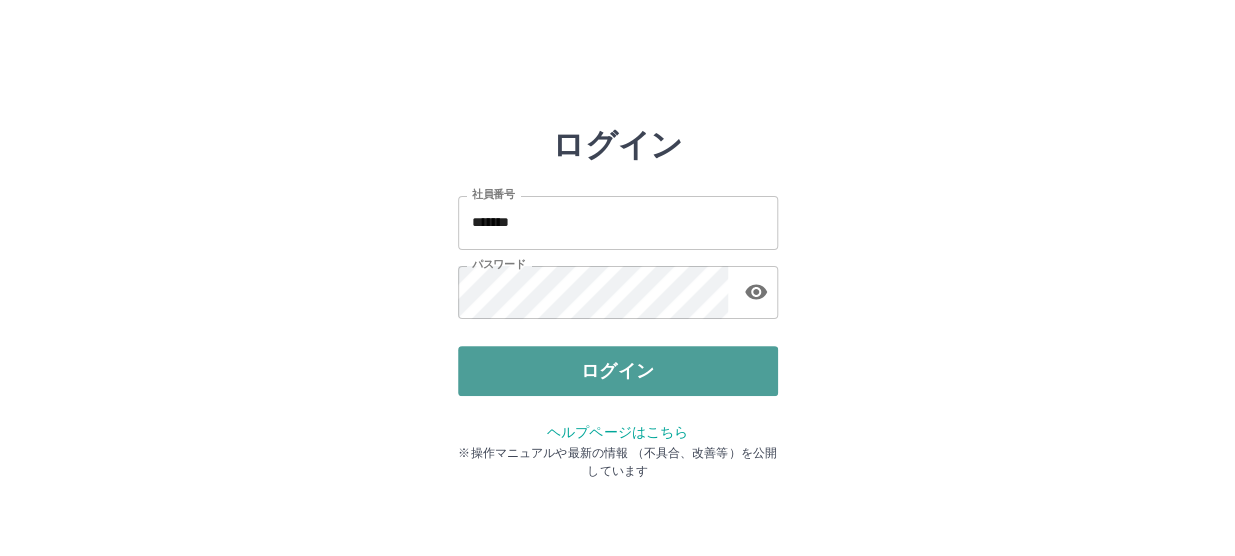 click on "ログイン" at bounding box center (618, 371) 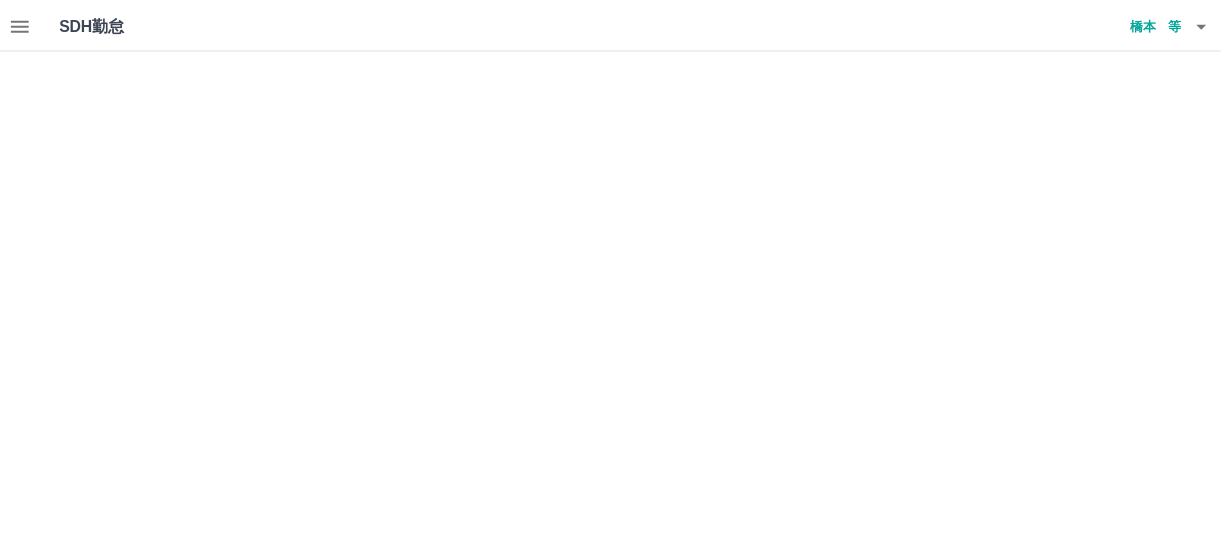 scroll, scrollTop: 0, scrollLeft: 0, axis: both 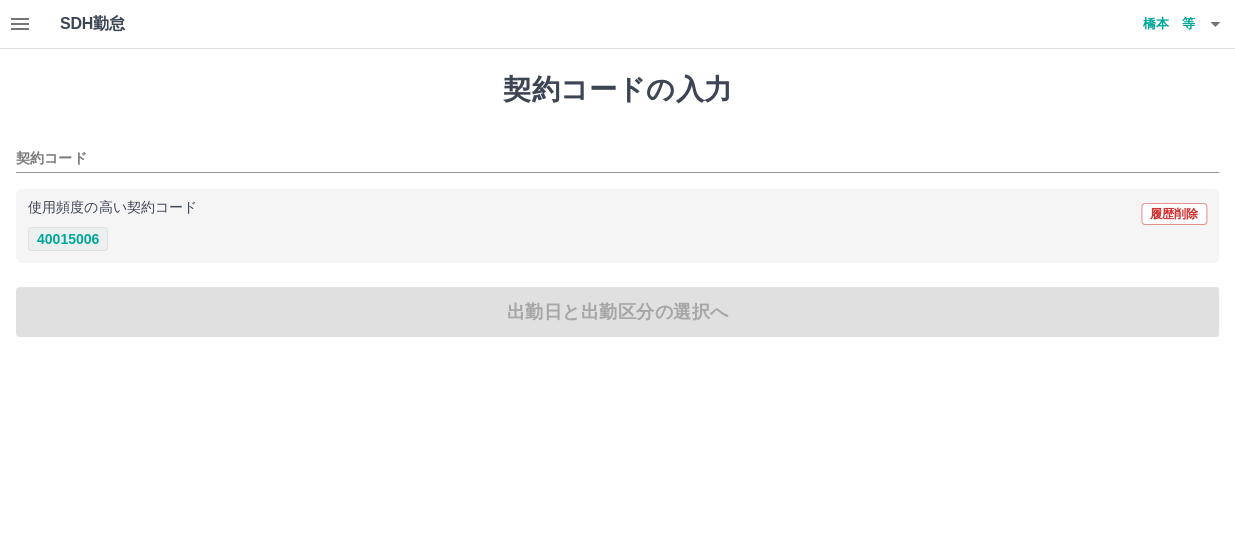 click on "40015006" at bounding box center [68, 239] 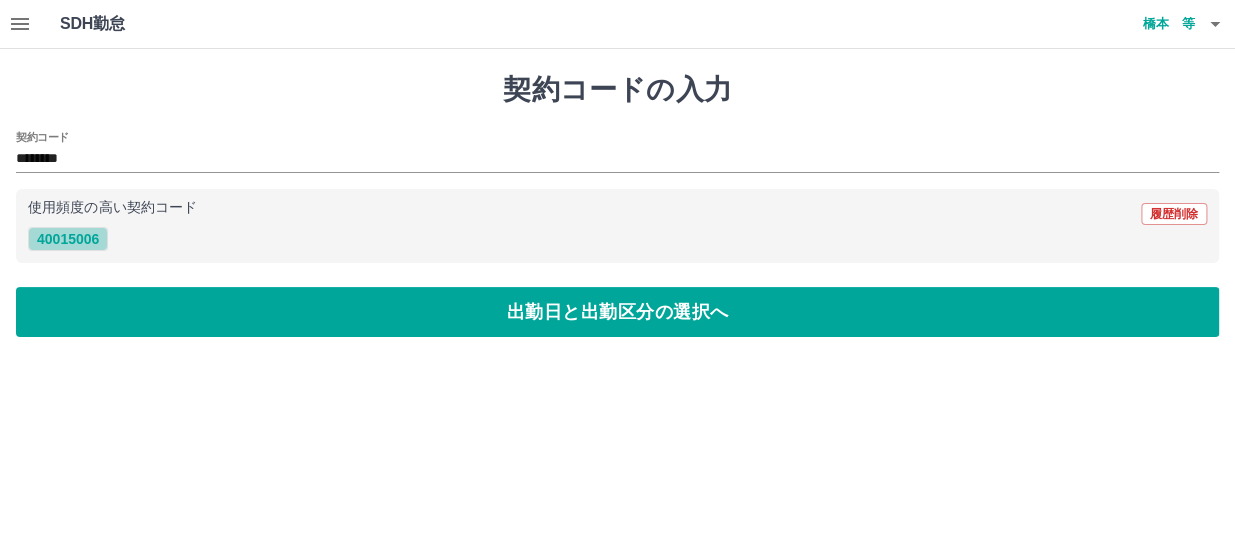 click on "40015006" at bounding box center [68, 239] 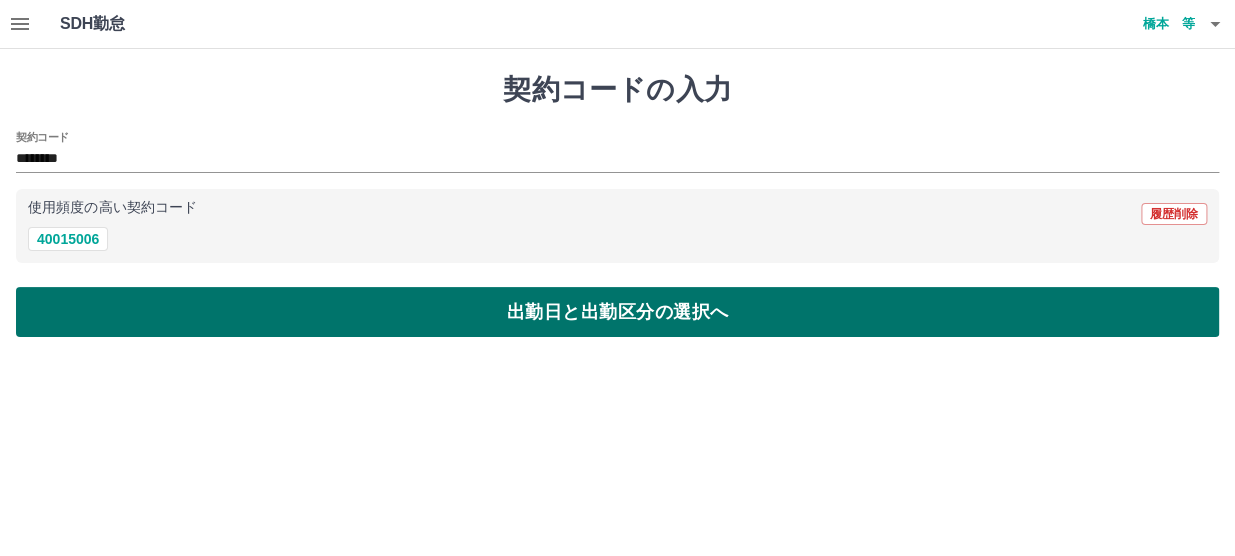 click on "出勤日と出勤区分の選択へ" at bounding box center (617, 312) 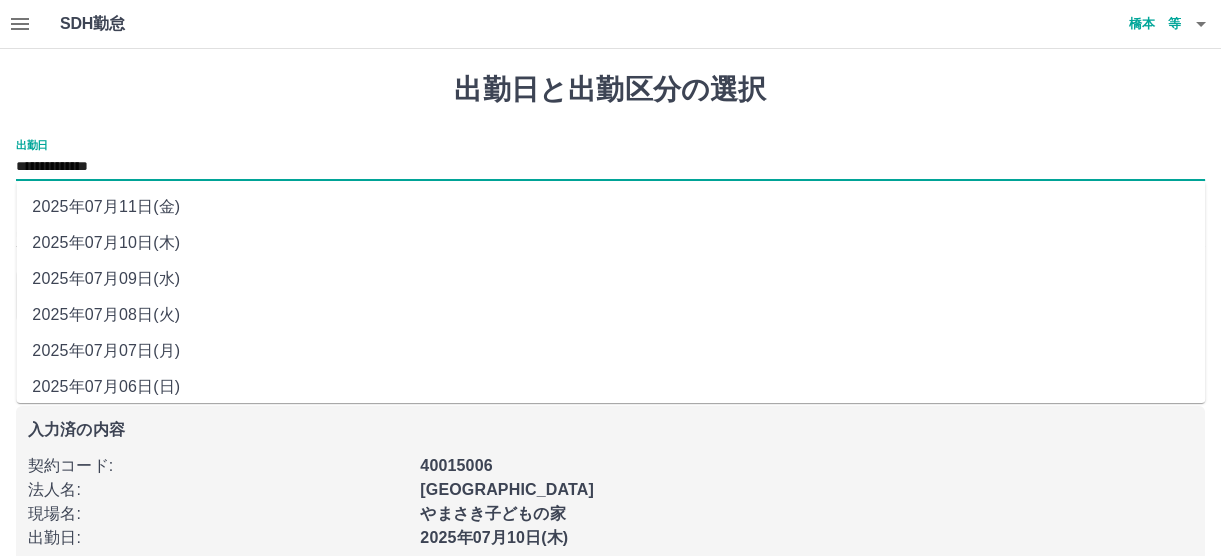 click on "**********" at bounding box center [610, 167] 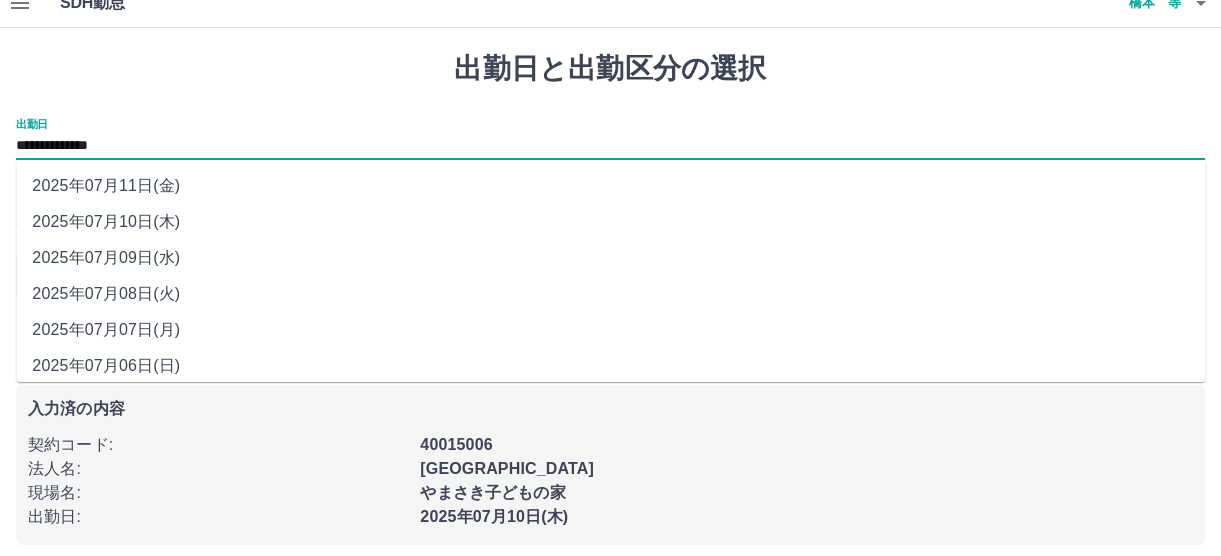 scroll, scrollTop: 33, scrollLeft: 0, axis: vertical 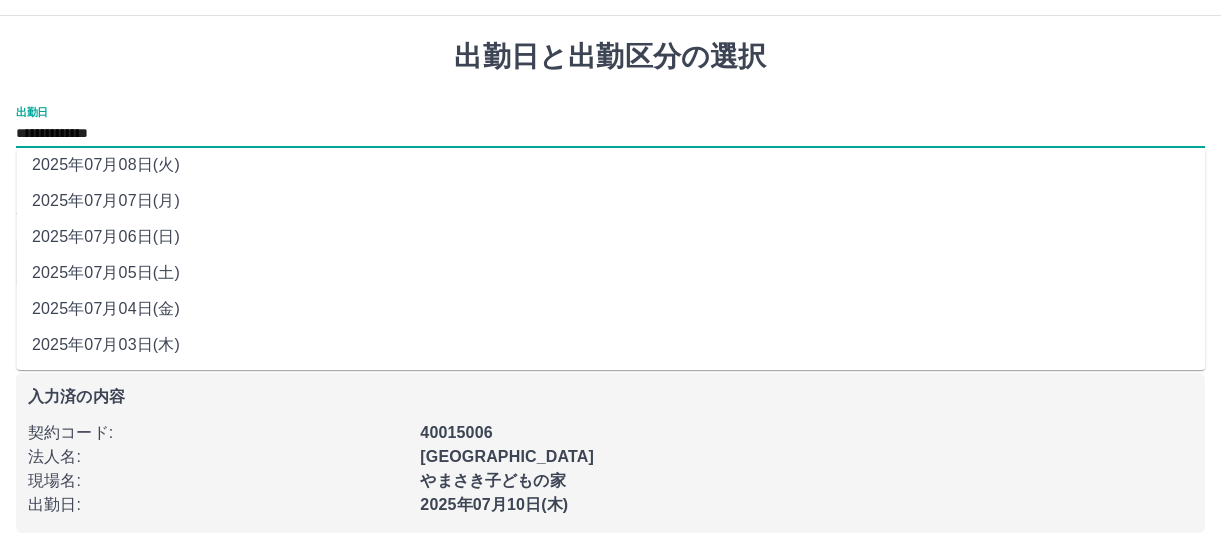 click on "2025年07月05日(土)" at bounding box center (610, 273) 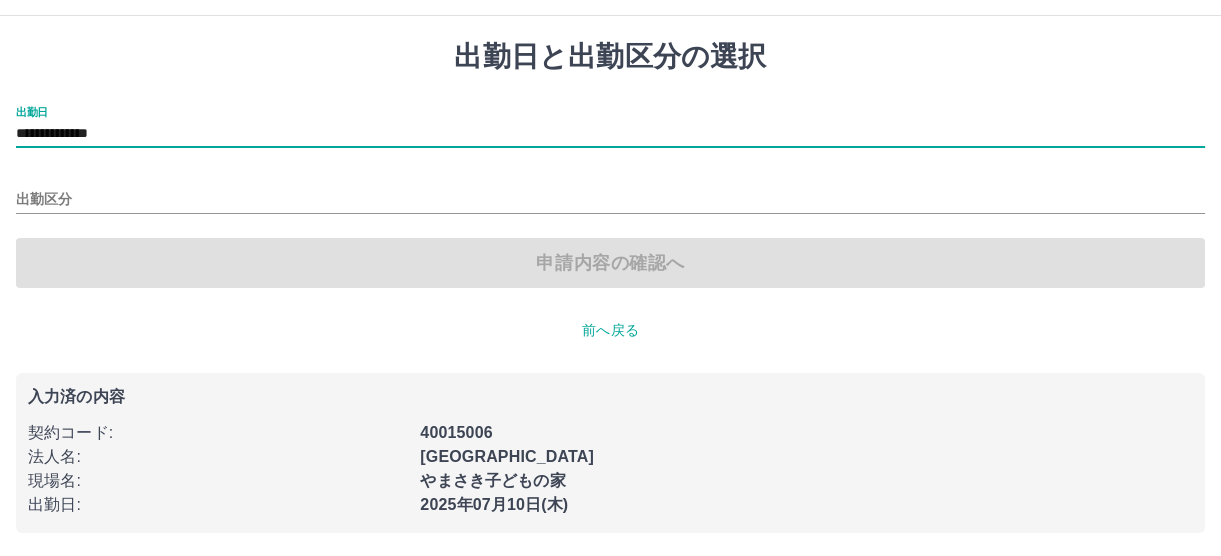 type on "**********" 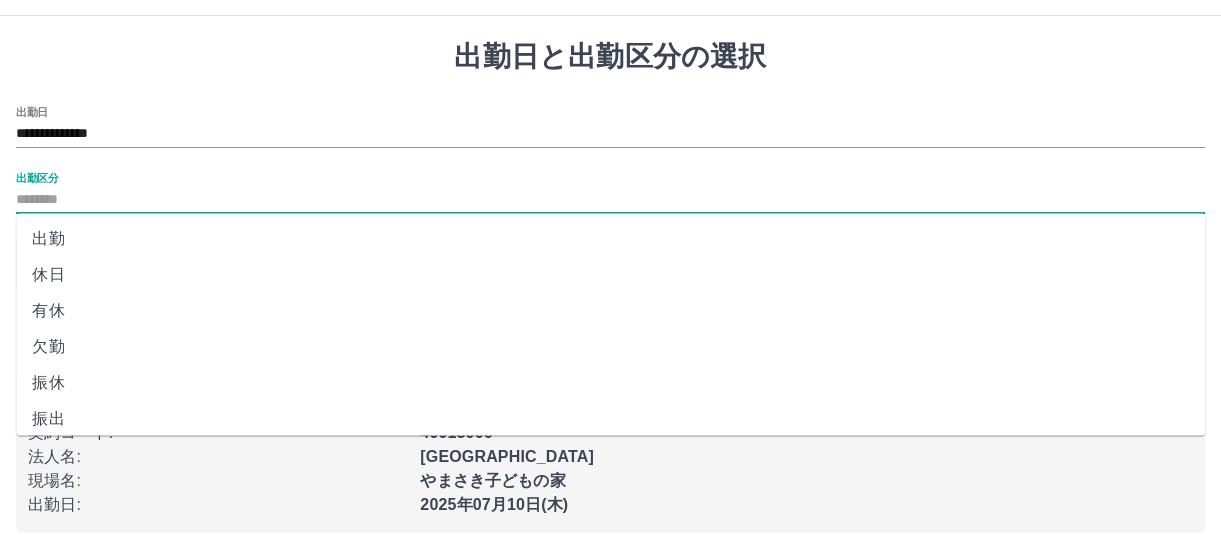 click on "出勤区分" at bounding box center (610, 200) 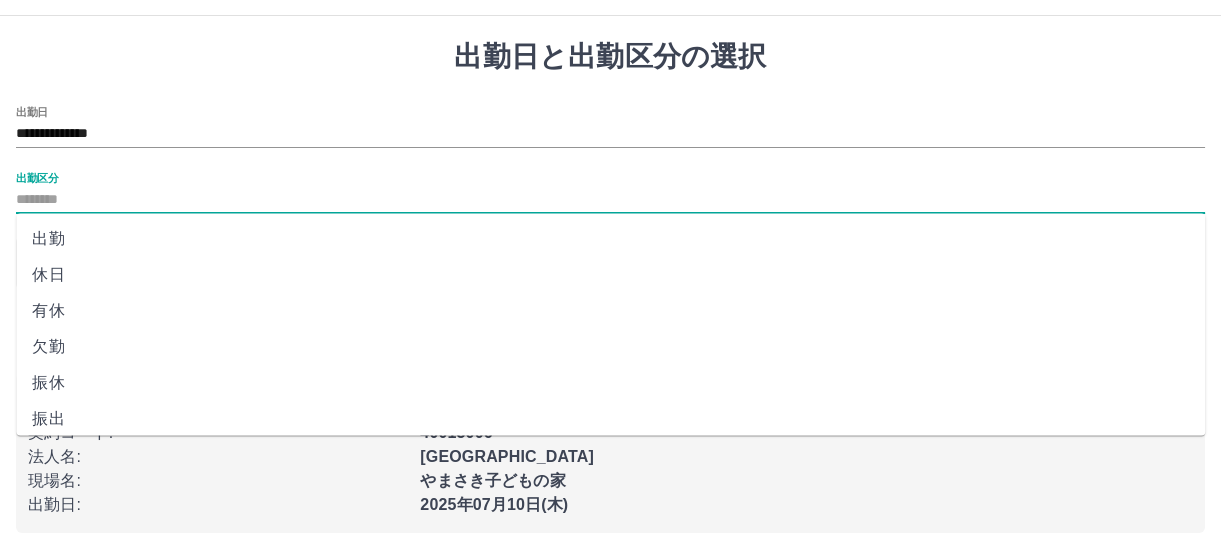 click on "休日" at bounding box center [610, 275] 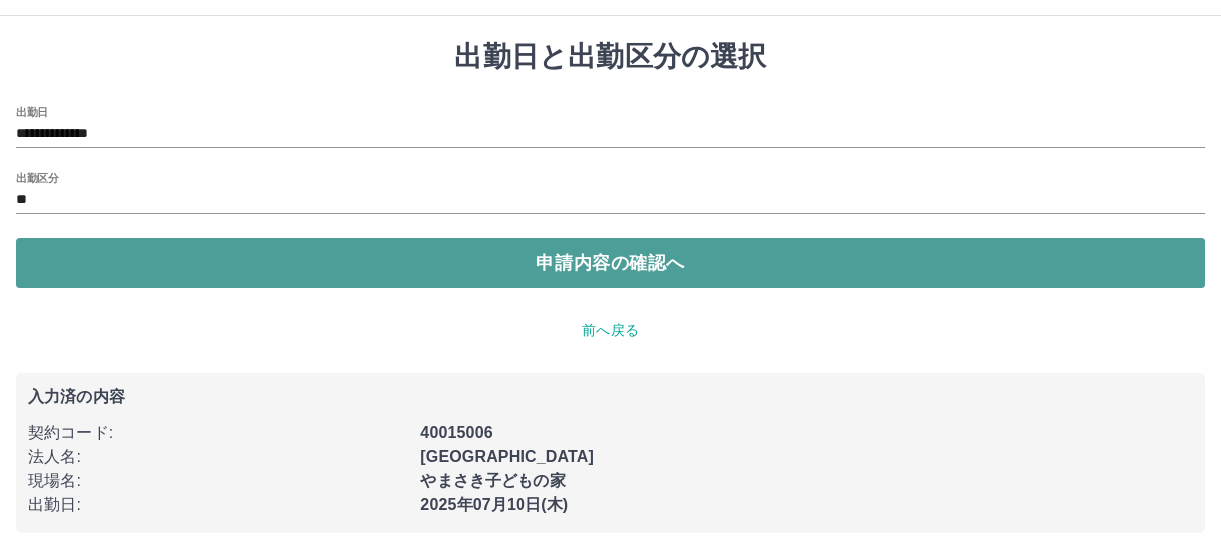 click on "申請内容の確認へ" at bounding box center (610, 263) 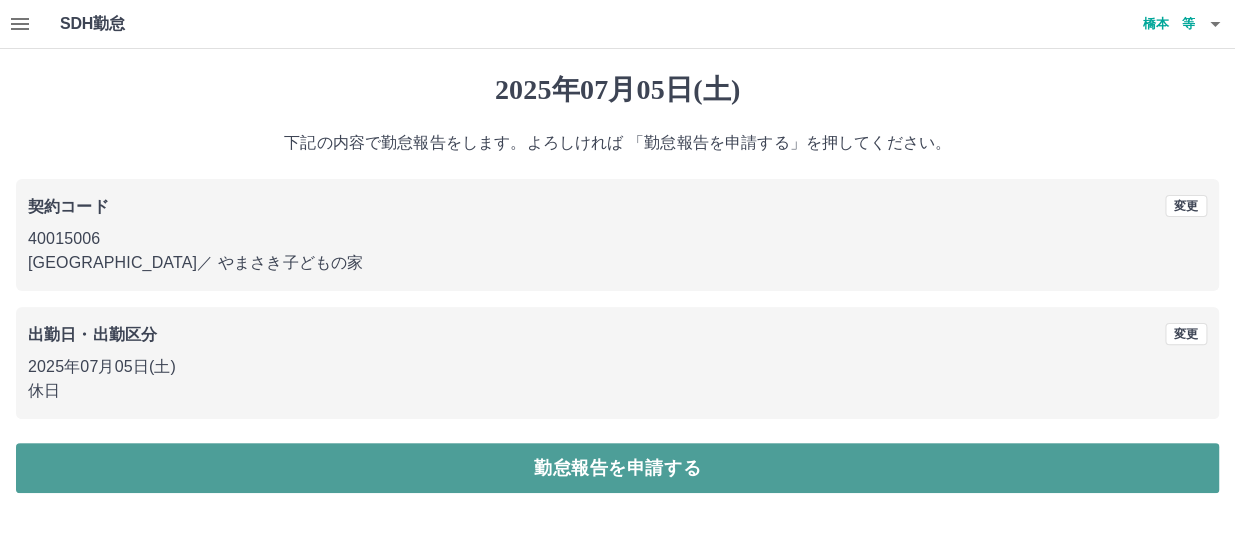 click on "勤怠報告を申請する" at bounding box center [617, 468] 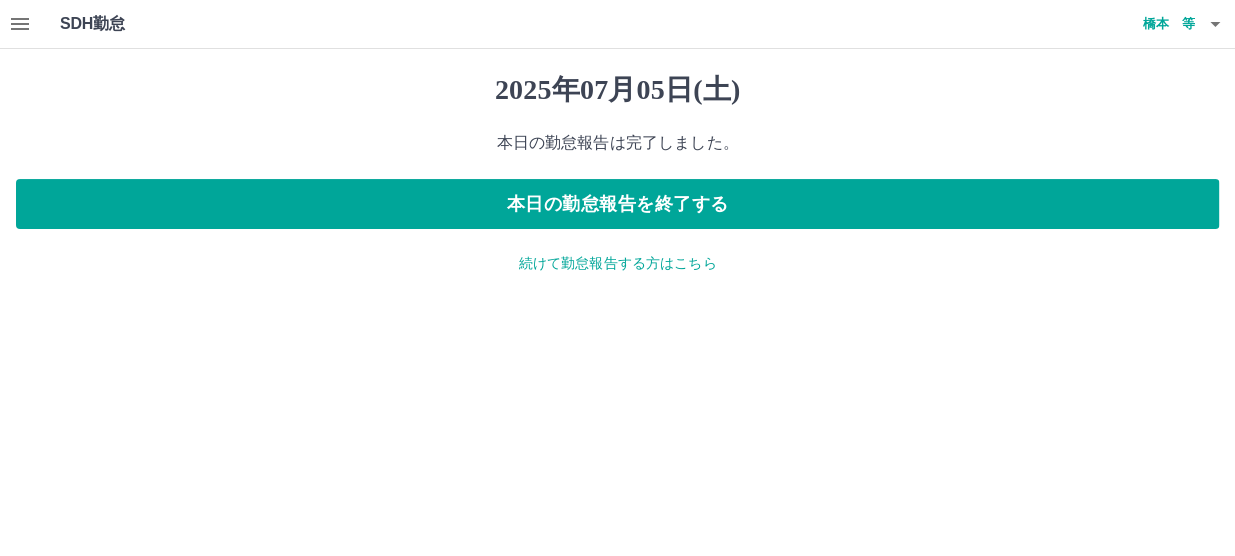 click on "続けて勤怠報告する方はこちら" at bounding box center [617, 263] 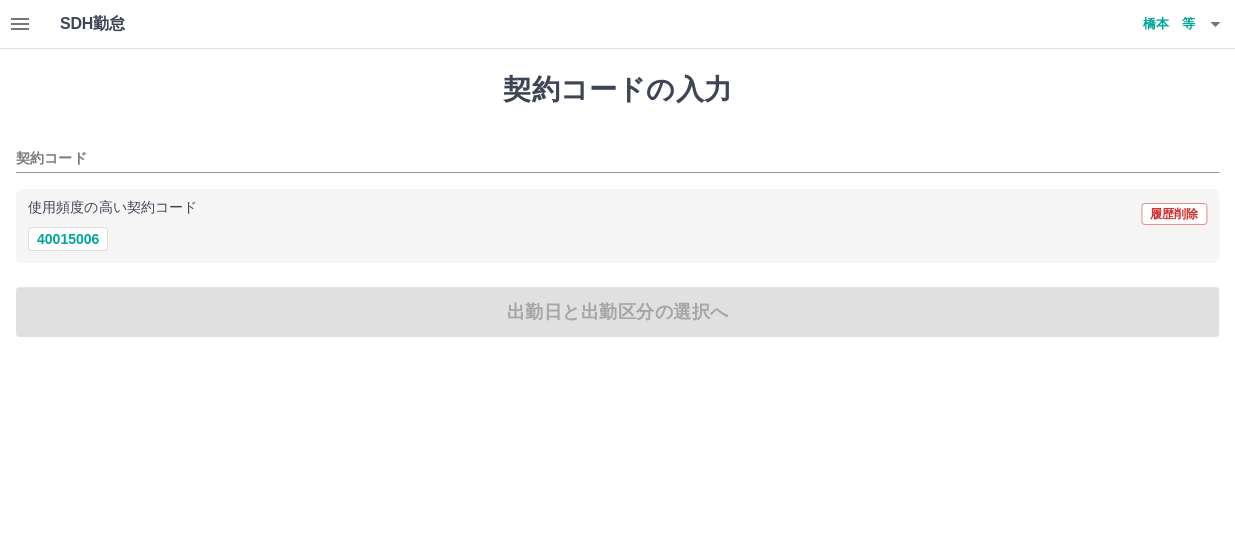 click on "使用頻度の高い契約コード 履歴削除" at bounding box center [617, 214] 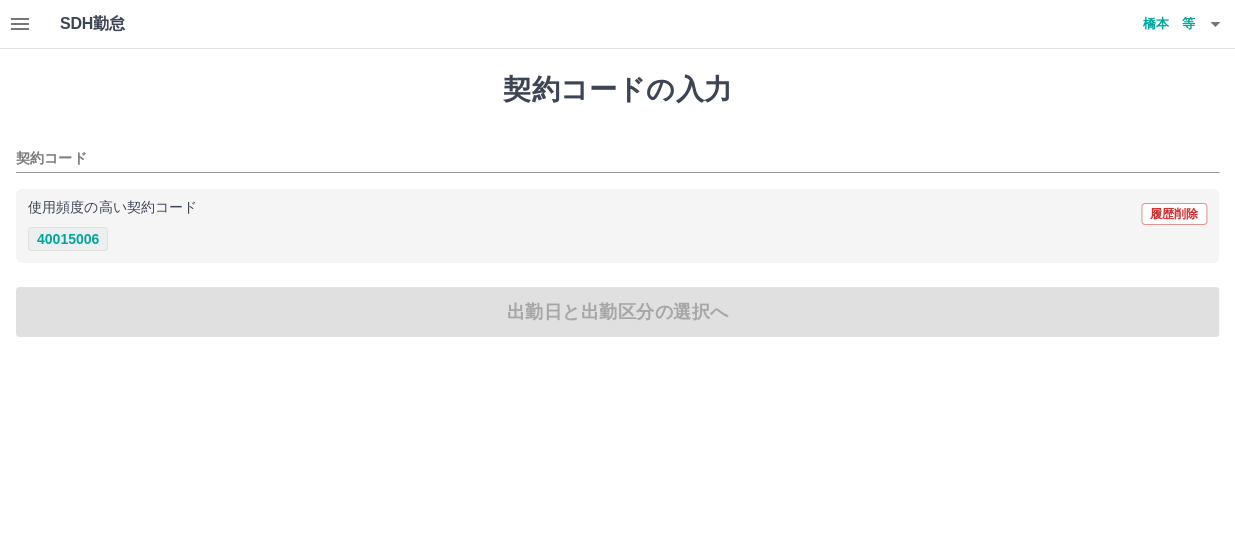 click on "40015006" at bounding box center [68, 239] 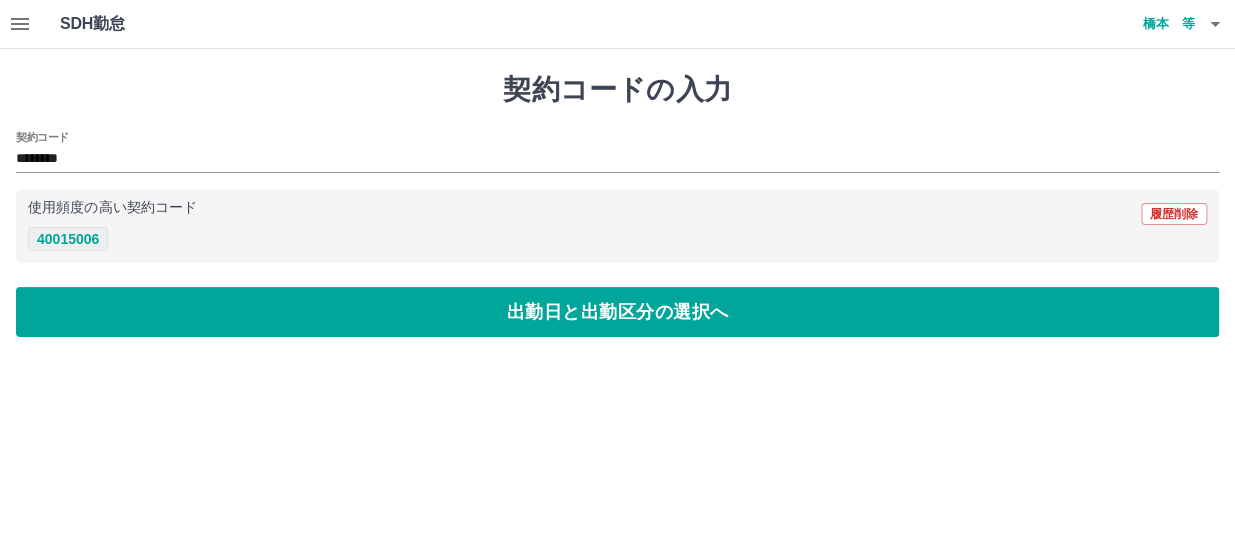 type on "********" 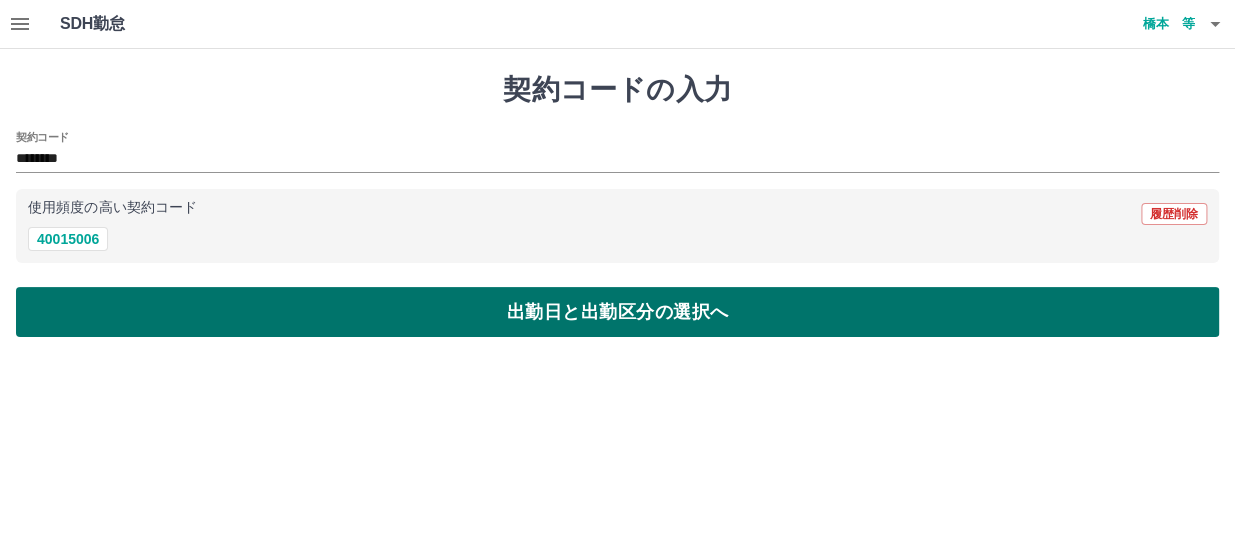 click on "出勤日と出勤区分の選択へ" at bounding box center [617, 312] 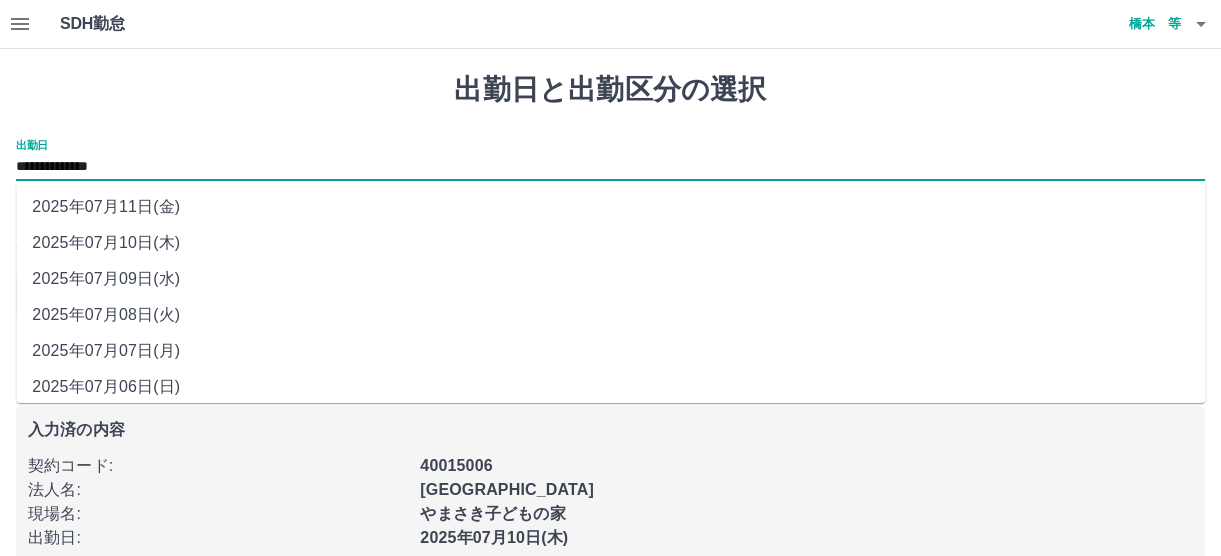 click on "**********" at bounding box center (610, 167) 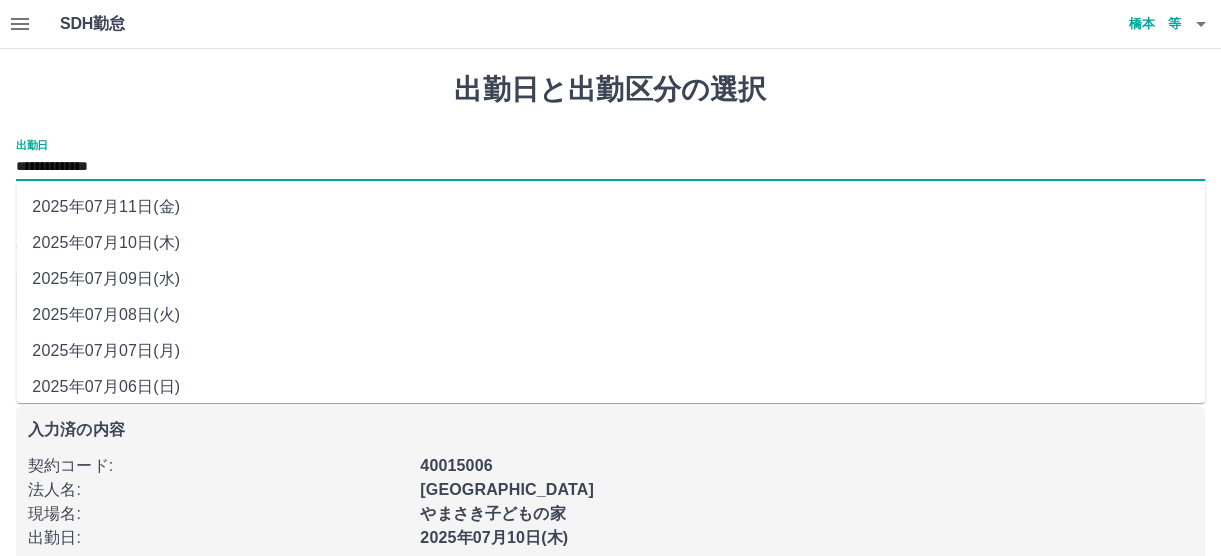click on "2025年07月06日(日)" at bounding box center [610, 387] 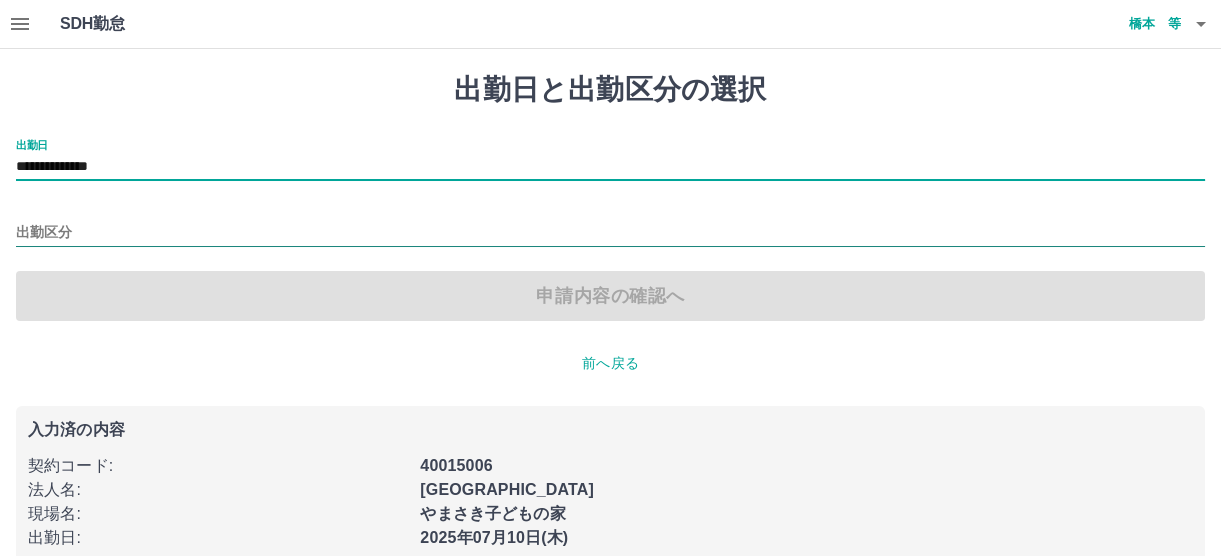 click on "出勤区分" at bounding box center [610, 233] 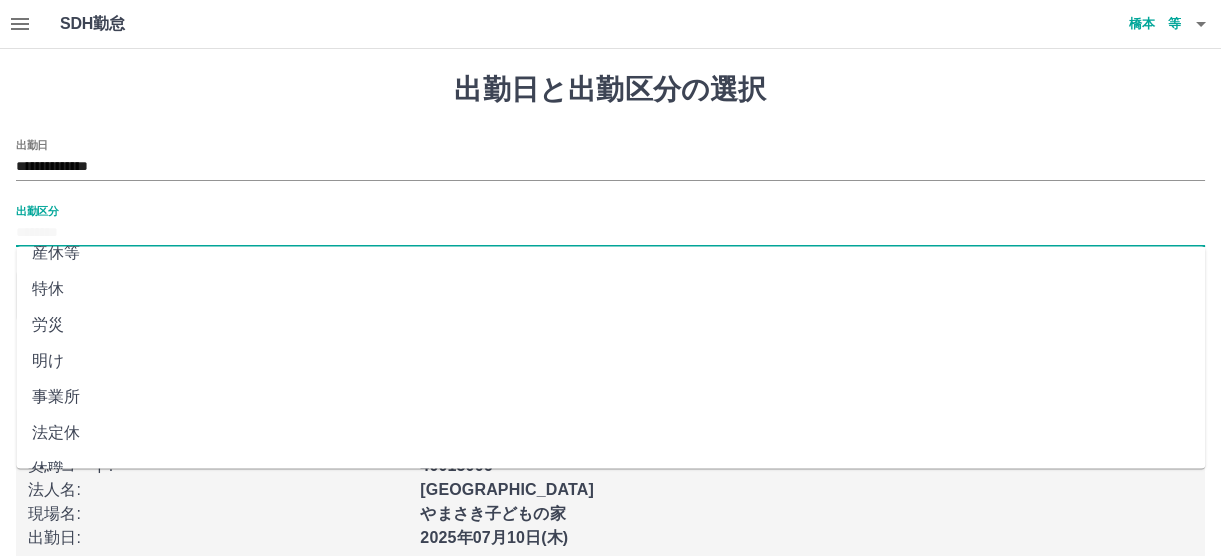 scroll, scrollTop: 440, scrollLeft: 0, axis: vertical 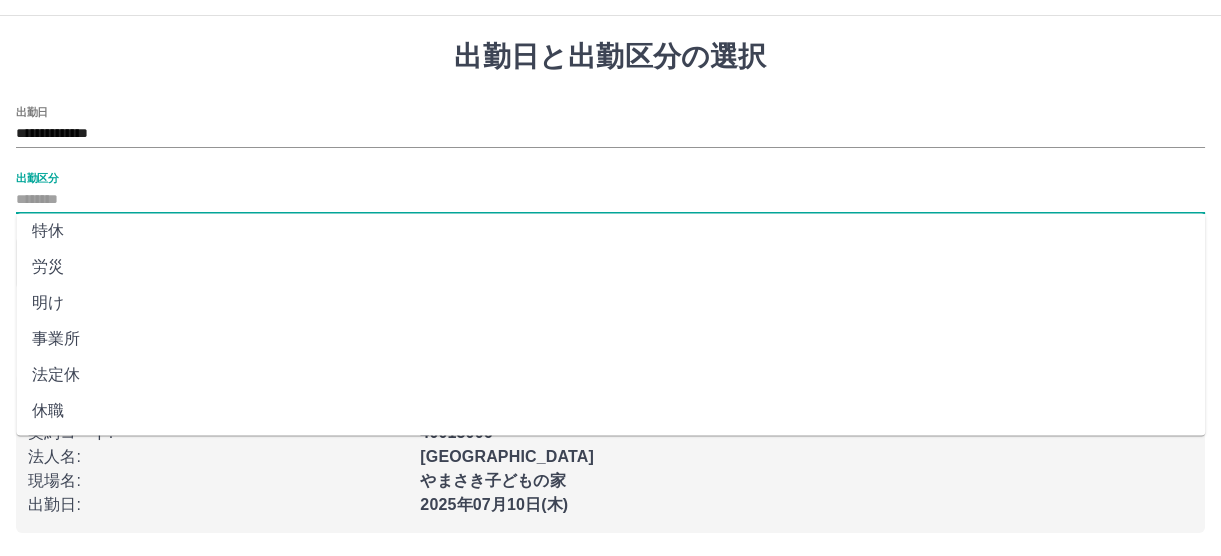 click on "法定休" at bounding box center [610, 375] 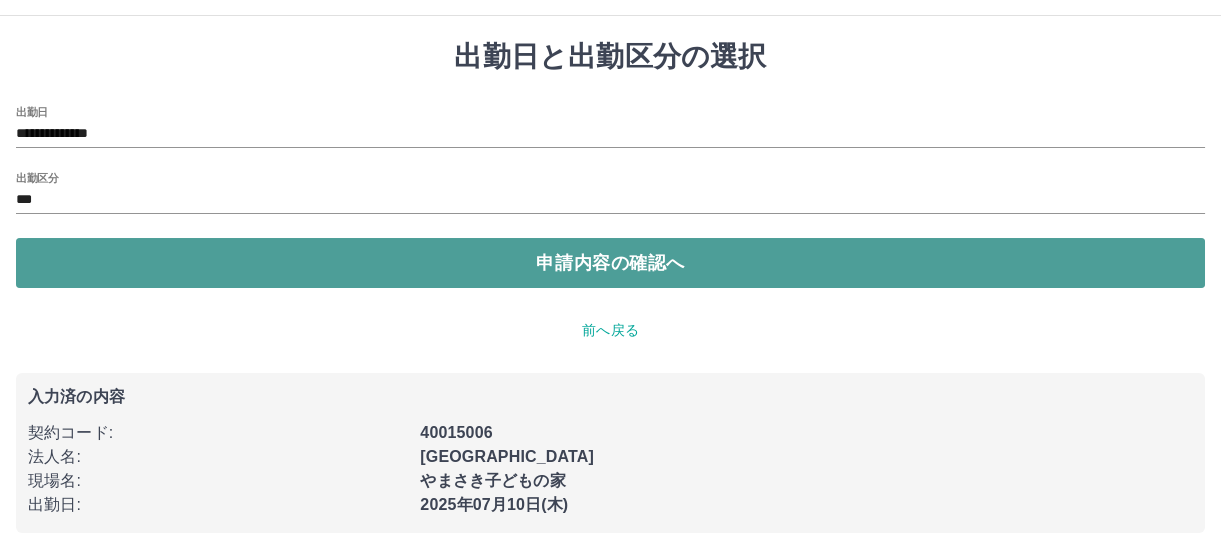 click on "申請内容の確認へ" at bounding box center (610, 263) 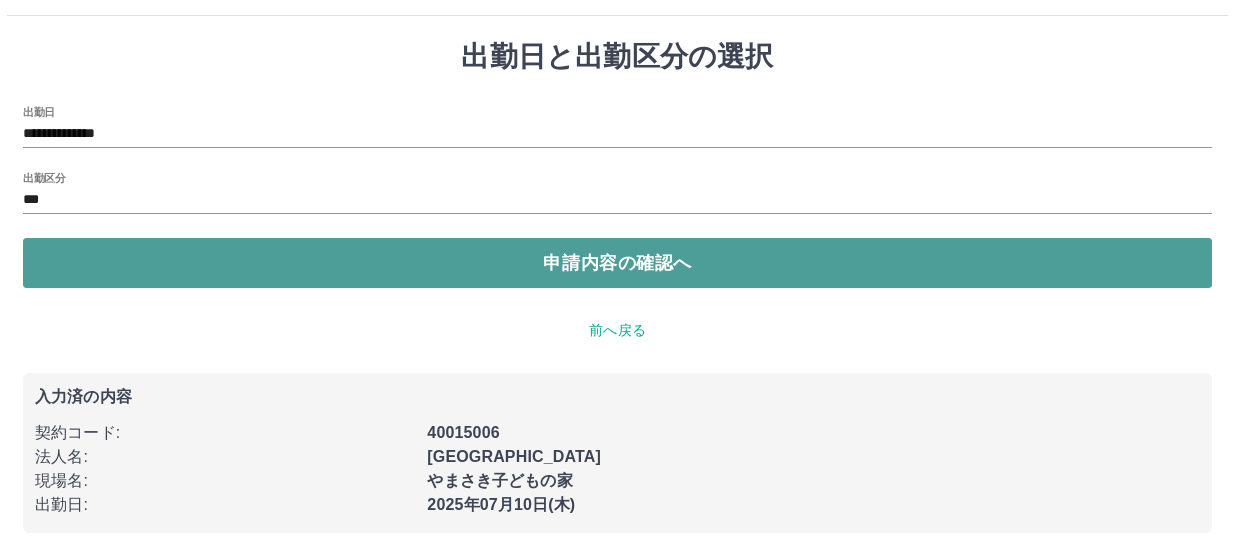 scroll, scrollTop: 0, scrollLeft: 0, axis: both 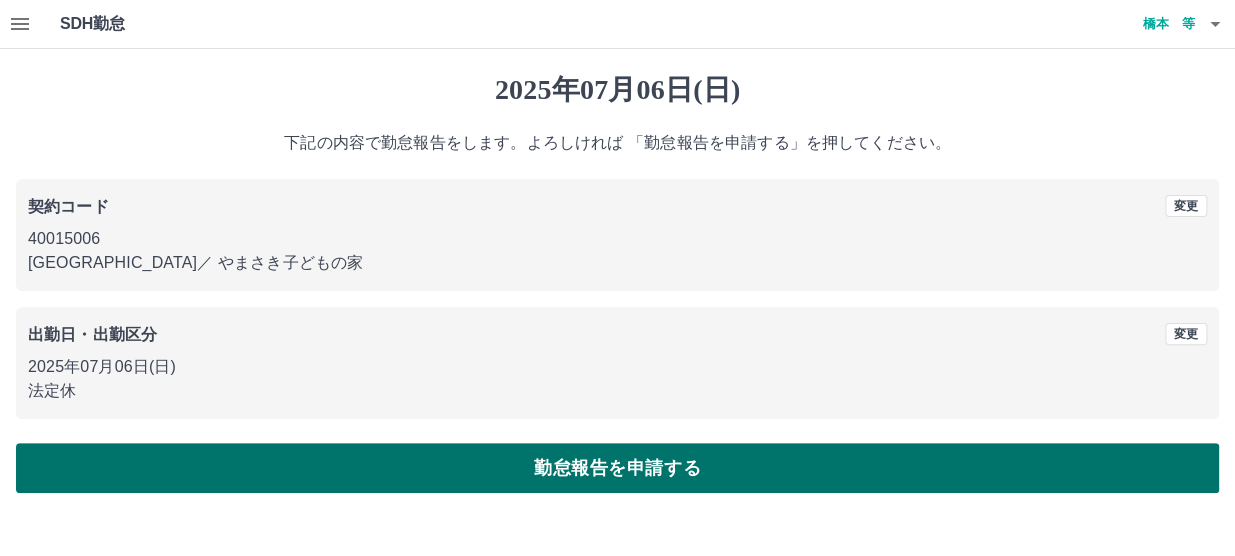 click on "勤怠報告を申請する" at bounding box center [617, 468] 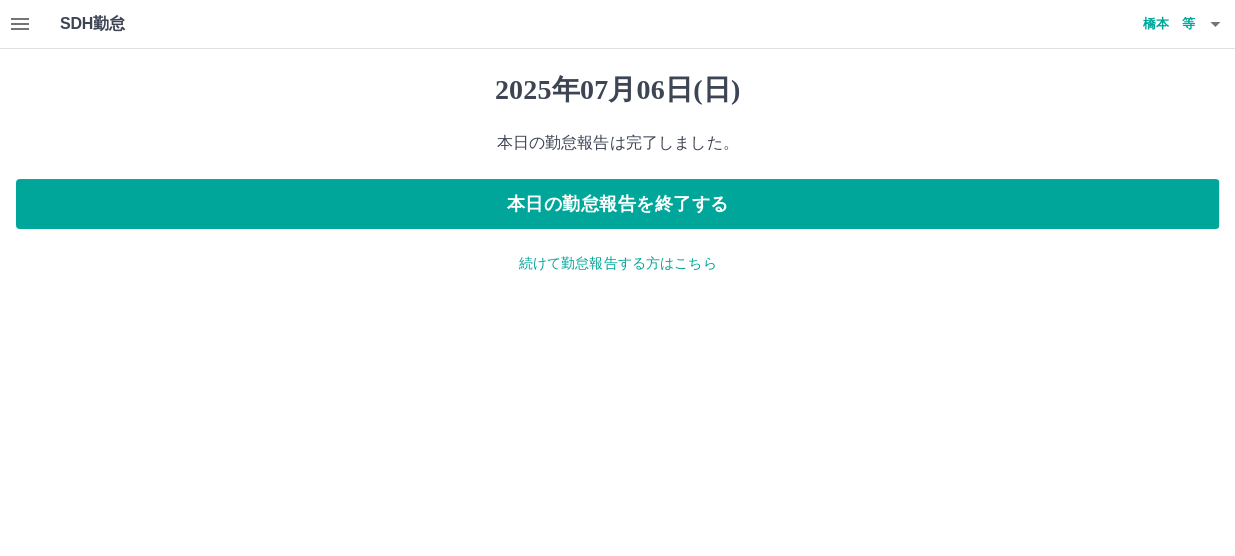 click on "続けて勤怠報告する方はこちら" at bounding box center [617, 263] 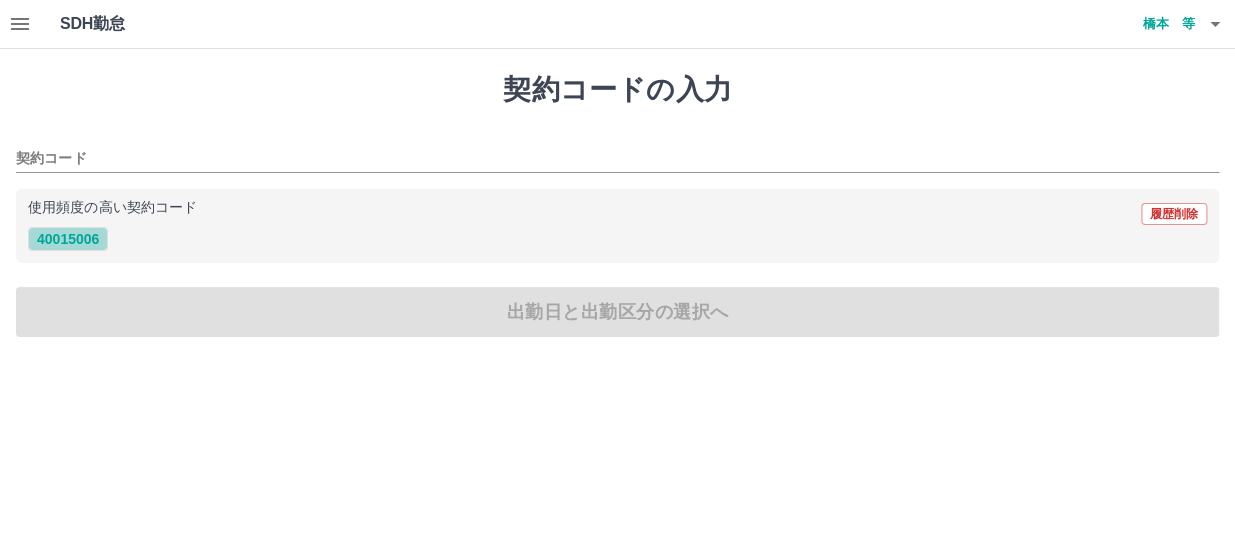 click on "40015006" at bounding box center [68, 239] 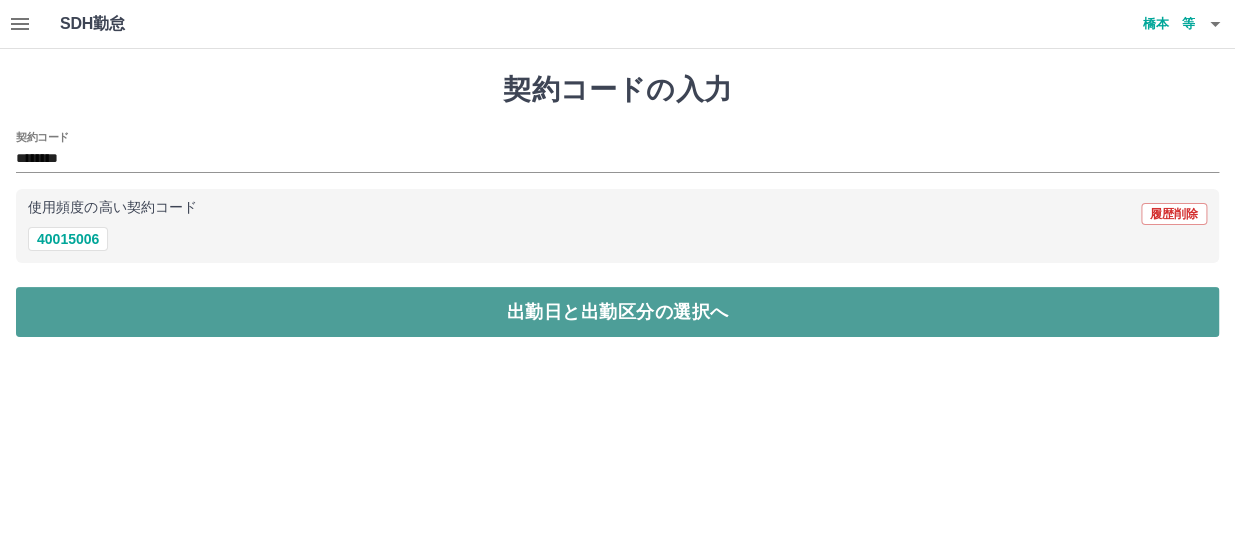 click on "出勤日と出勤区分の選択へ" at bounding box center (617, 312) 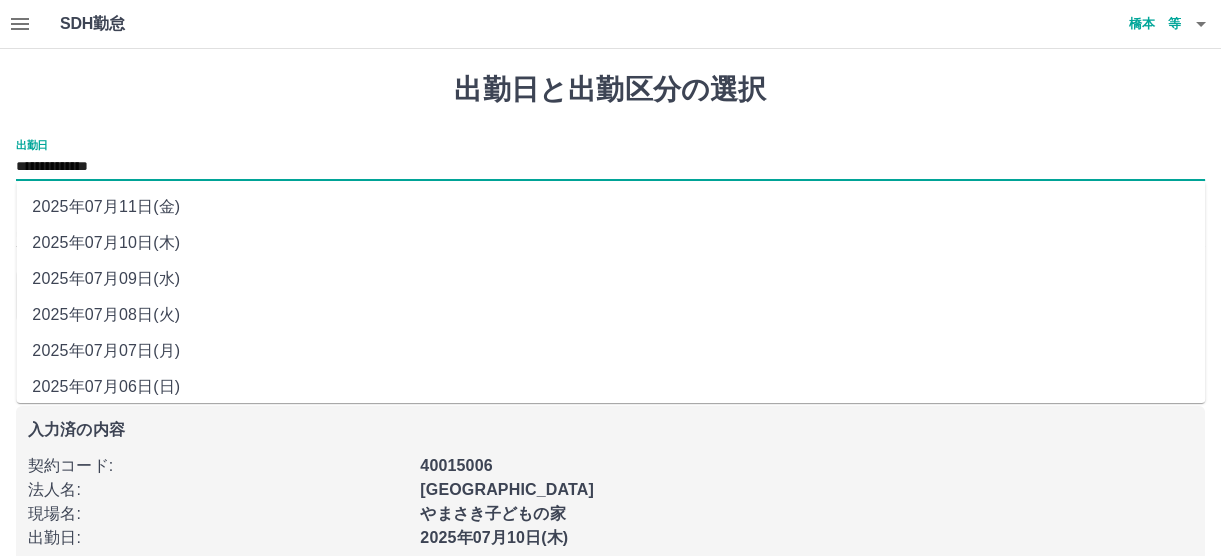 click on "**********" at bounding box center [610, 167] 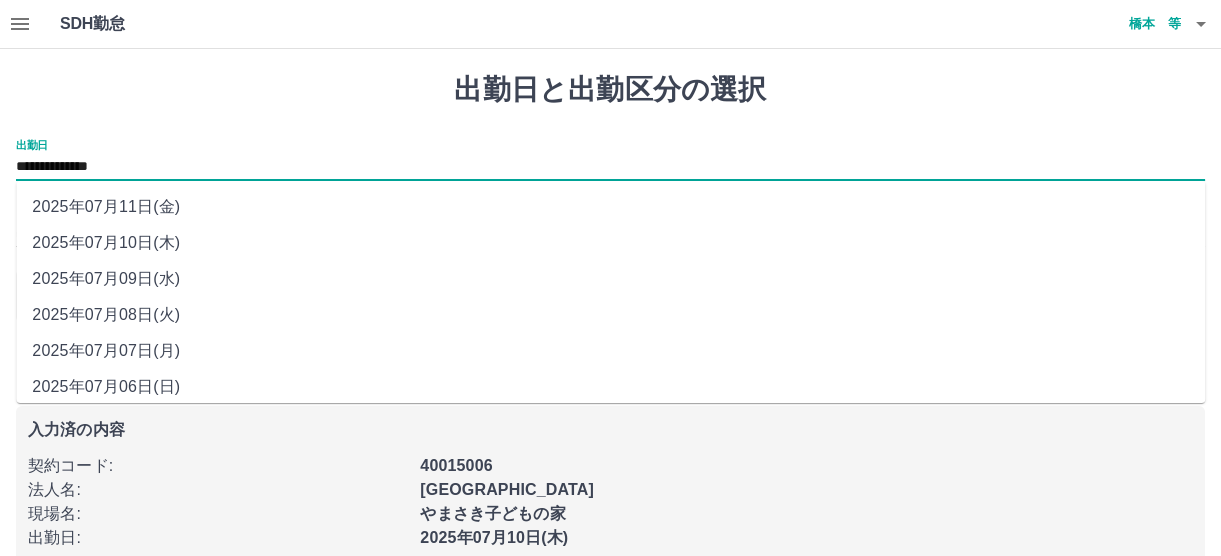 click on "2025年07月07日(月)" at bounding box center (610, 351) 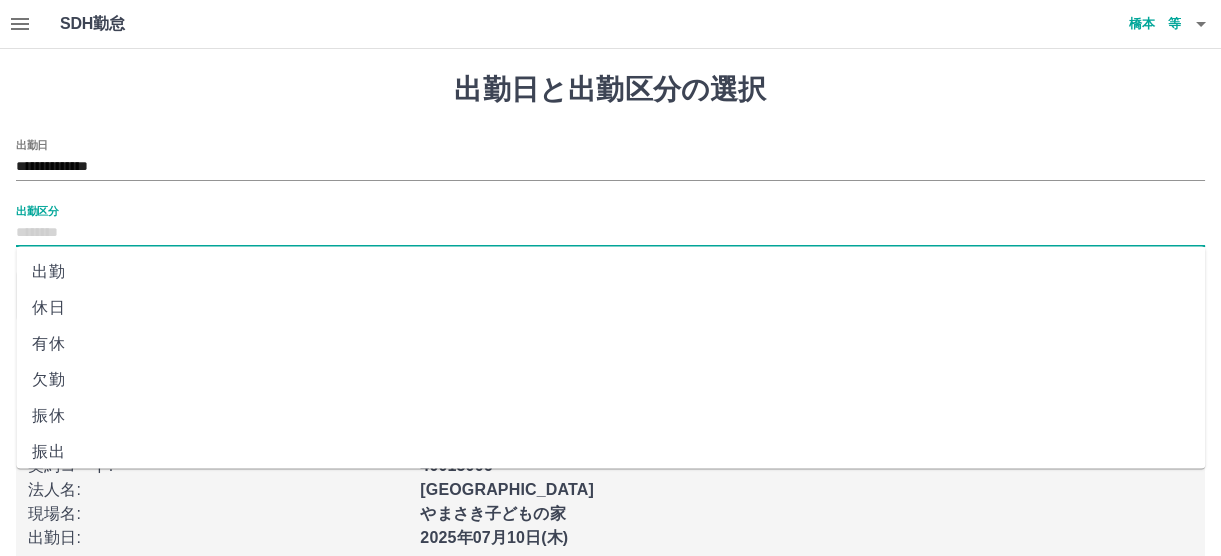 click on "出勤区分" at bounding box center (610, 233) 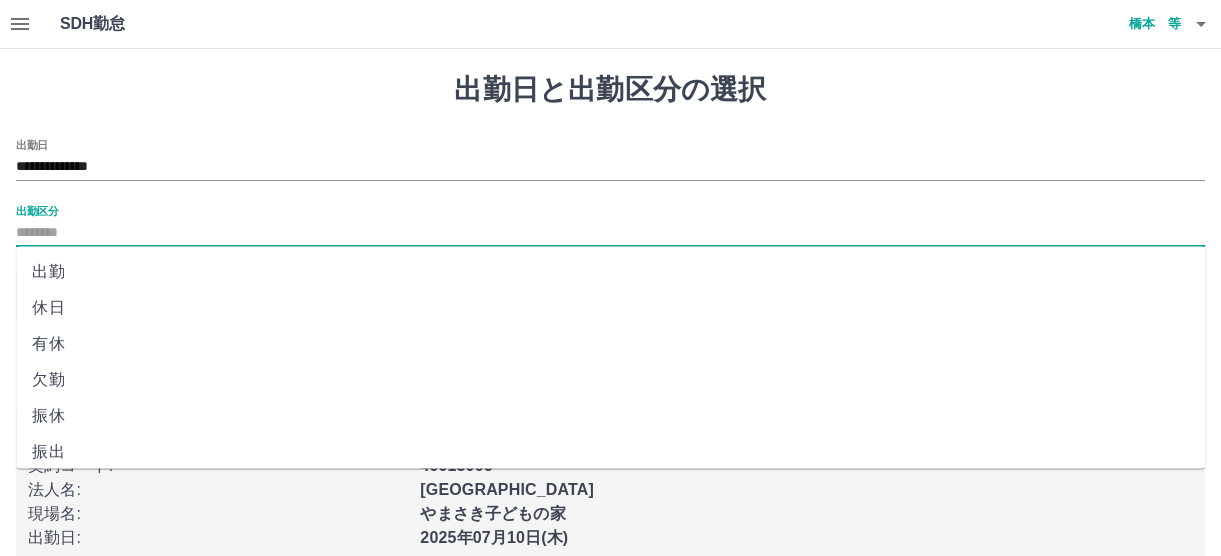 click on "休日" at bounding box center [610, 308] 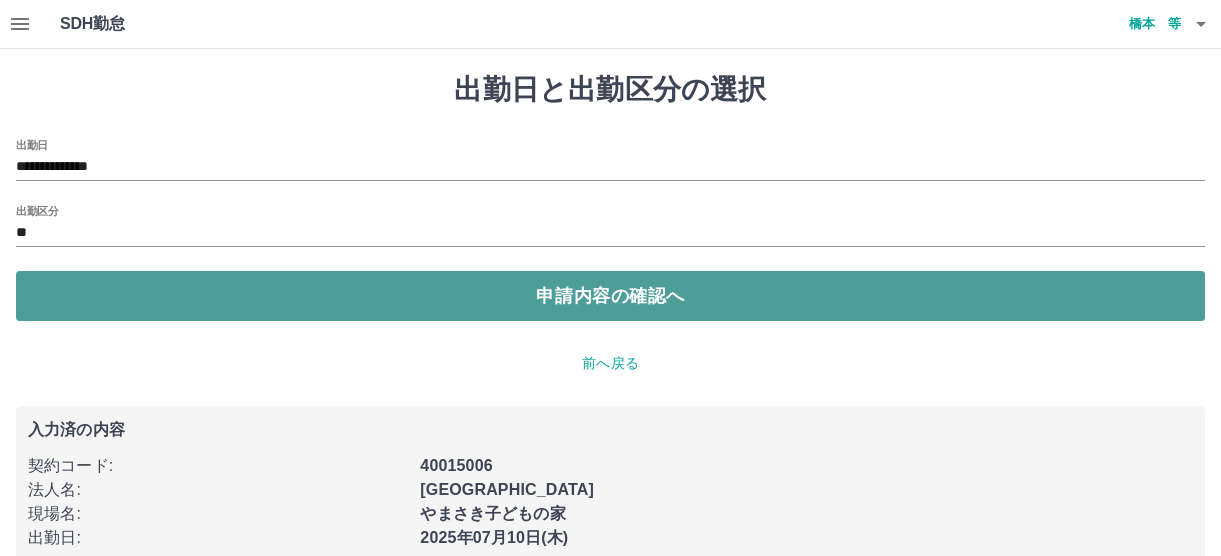 click on "申請内容の確認へ" at bounding box center [610, 296] 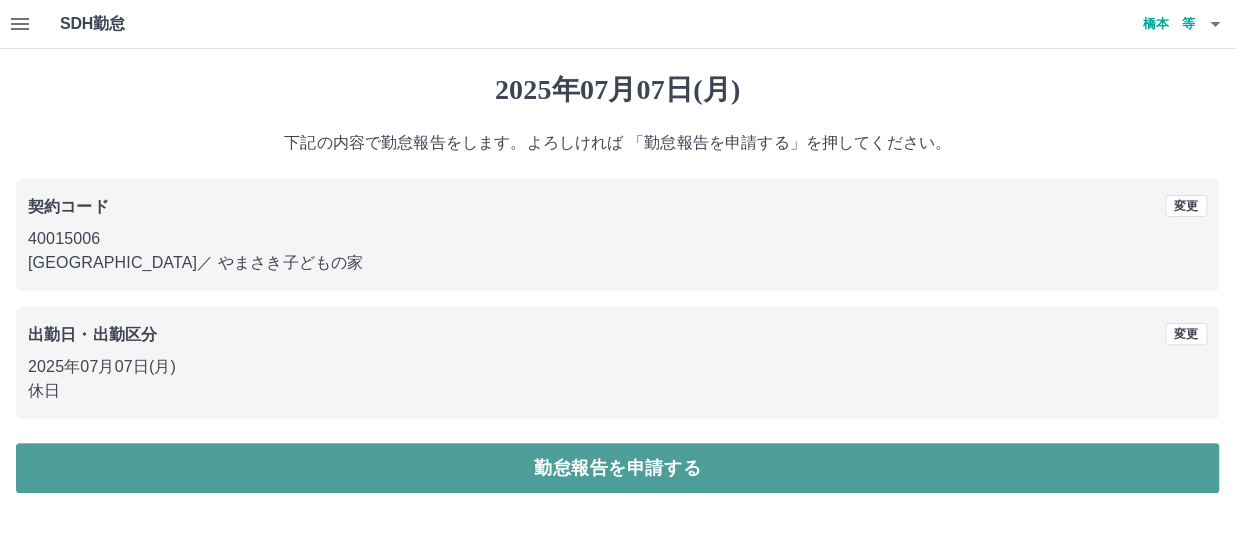 click on "勤怠報告を申請する" at bounding box center [617, 468] 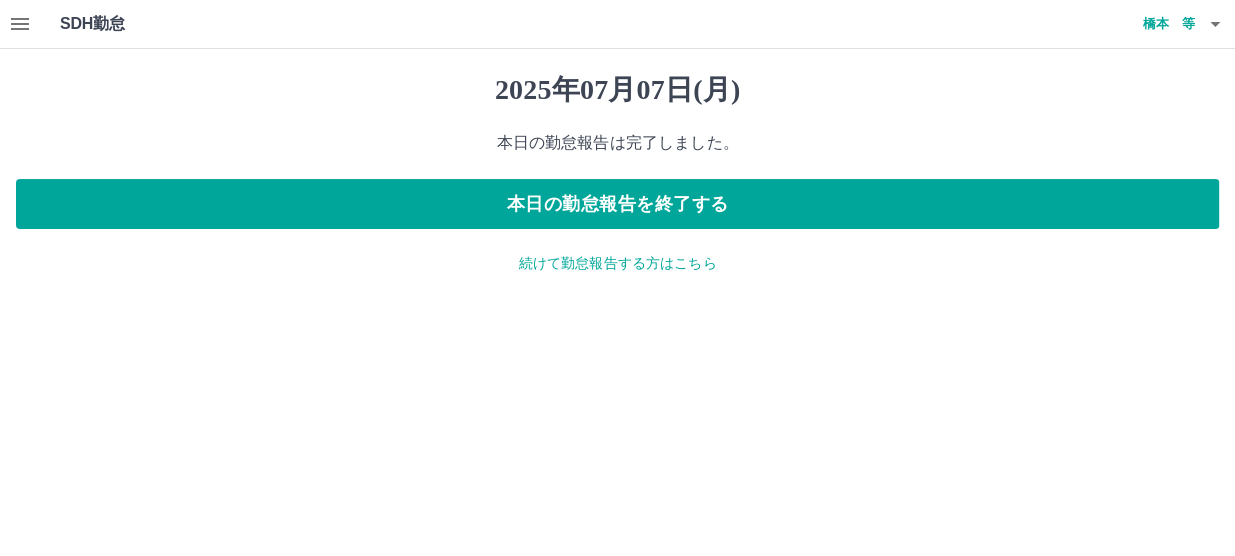 click on "続けて勤怠報告する方はこちら" at bounding box center (617, 263) 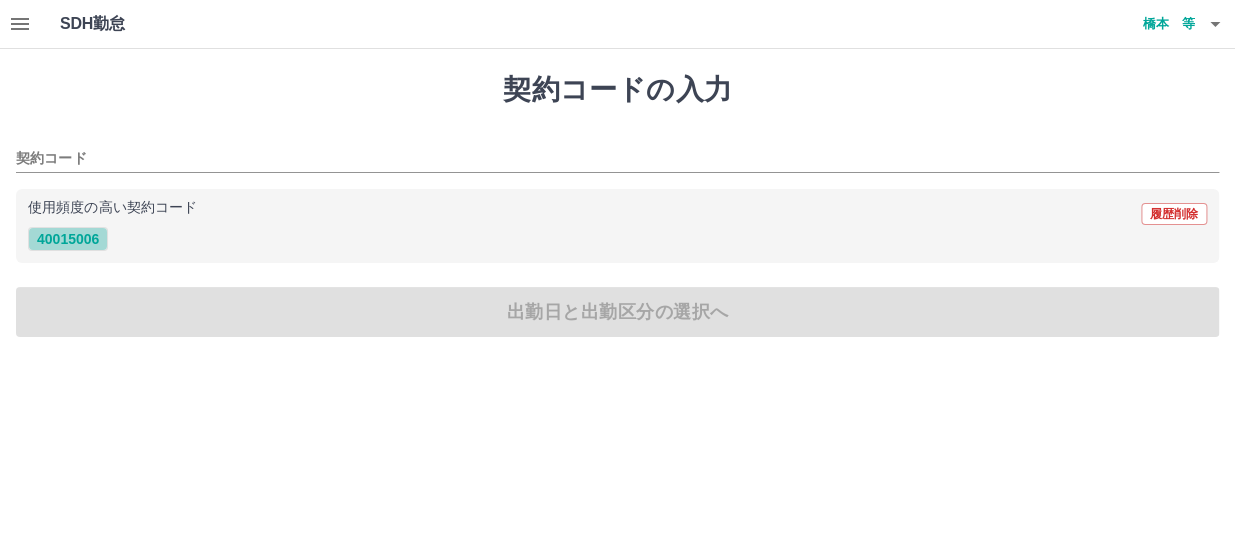 click on "40015006" at bounding box center (68, 239) 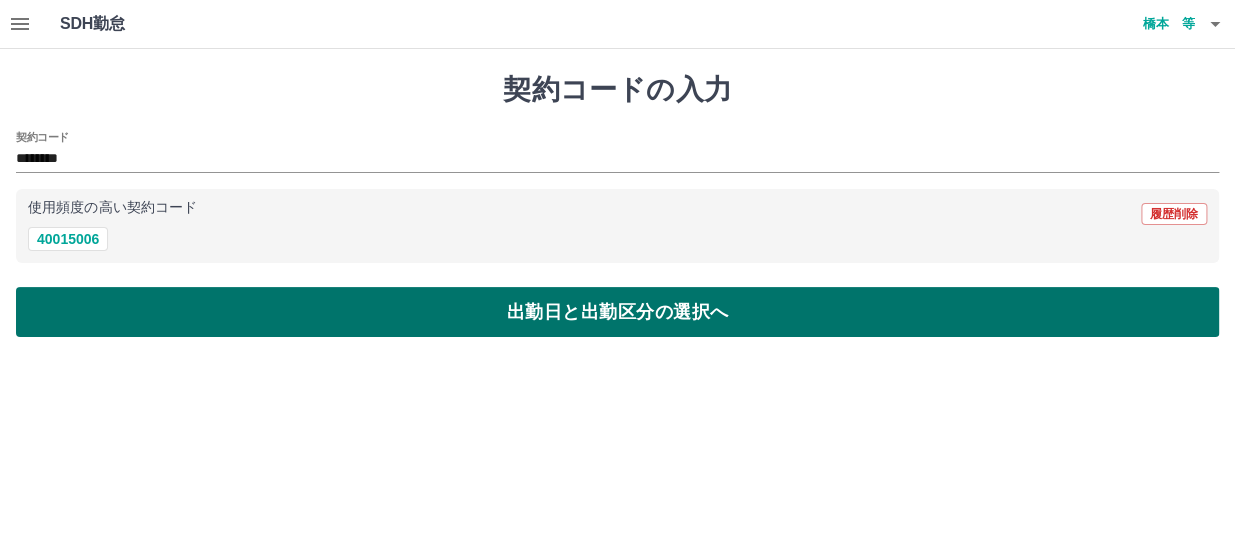 click on "出勤日と出勤区分の選択へ" at bounding box center [617, 312] 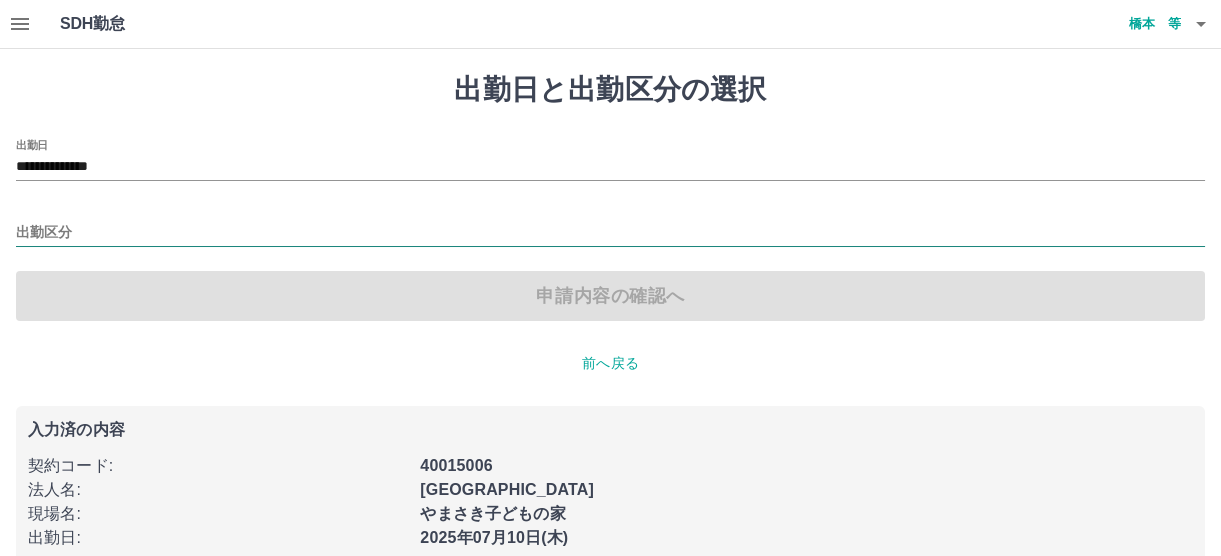 click on "出勤区分" at bounding box center [610, 233] 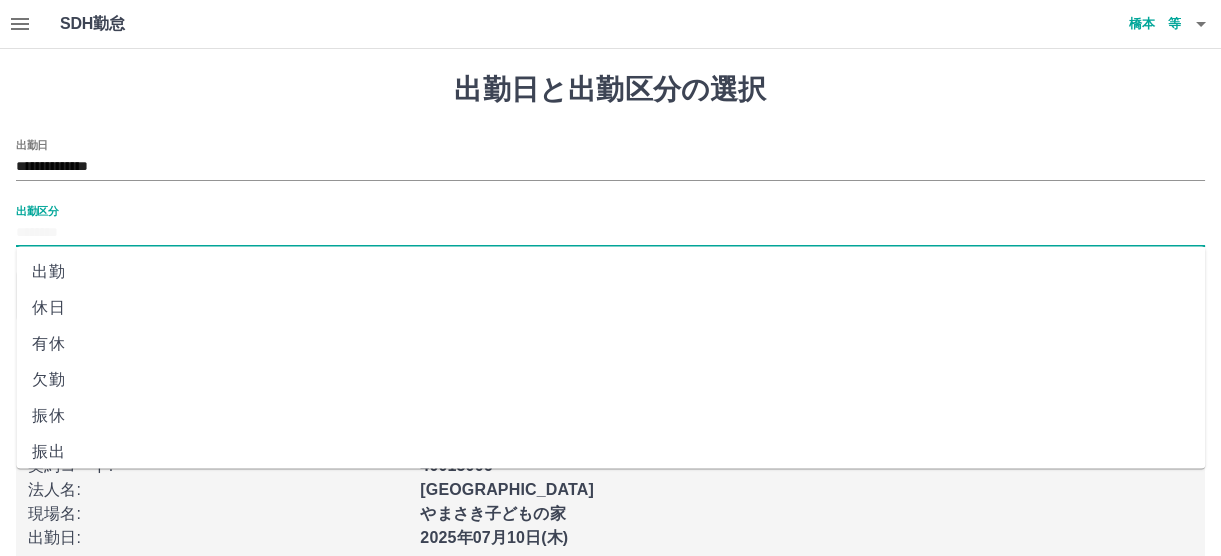 click on "休日" at bounding box center [610, 308] 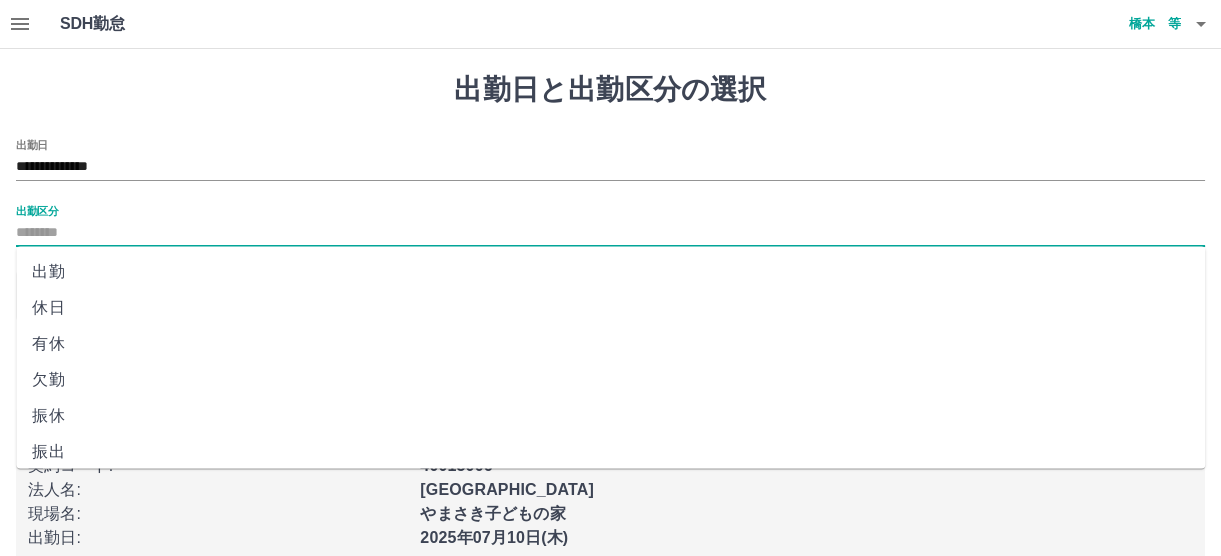 type on "**" 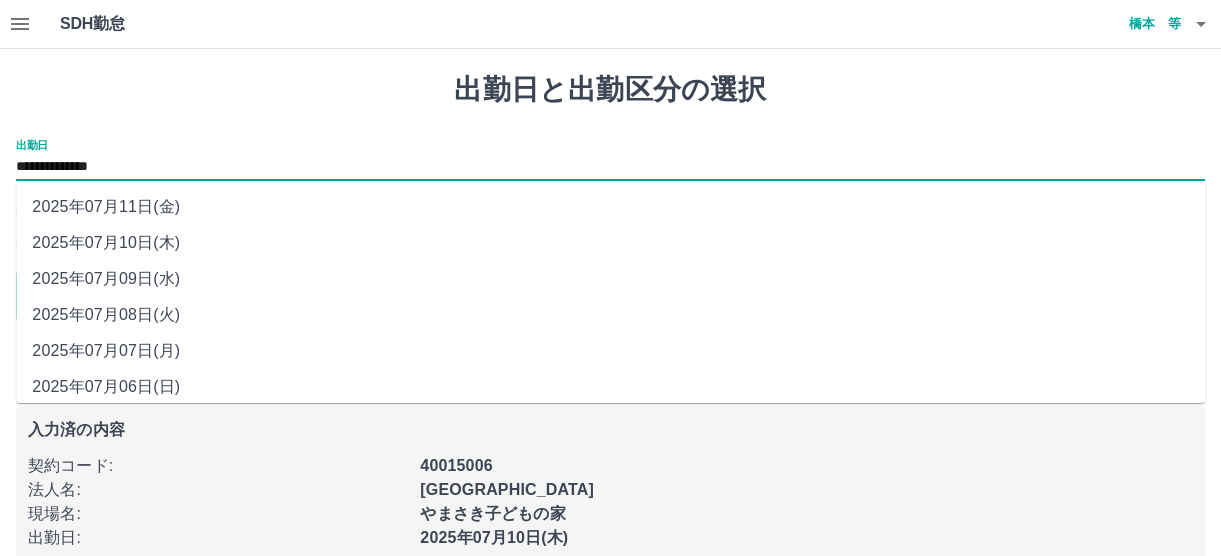 click on "**********" at bounding box center (610, 167) 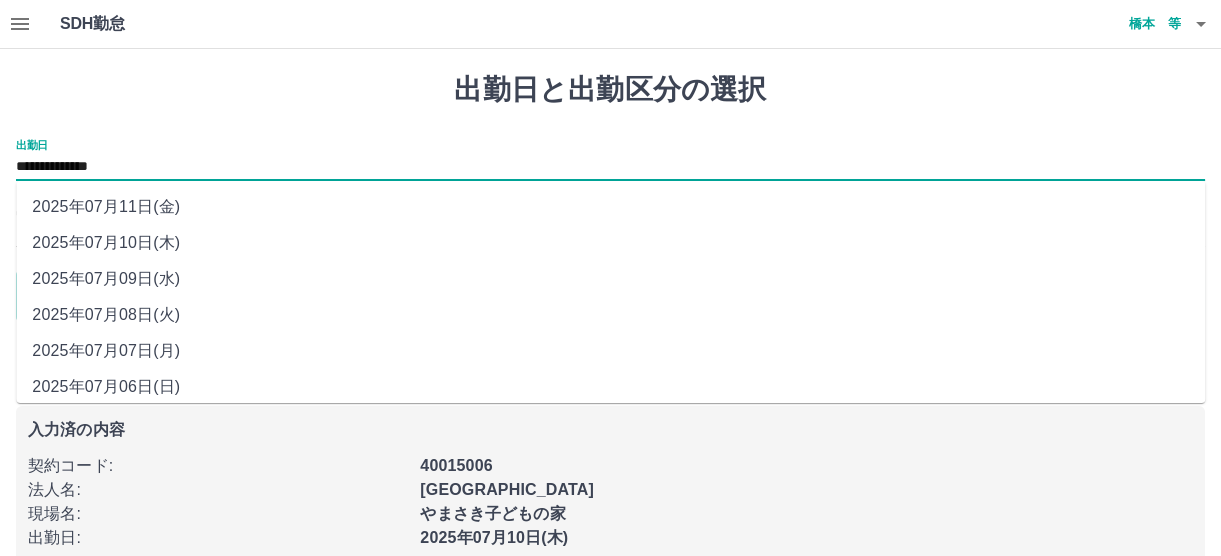 click on "2025年07月08日(火)" at bounding box center (610, 315) 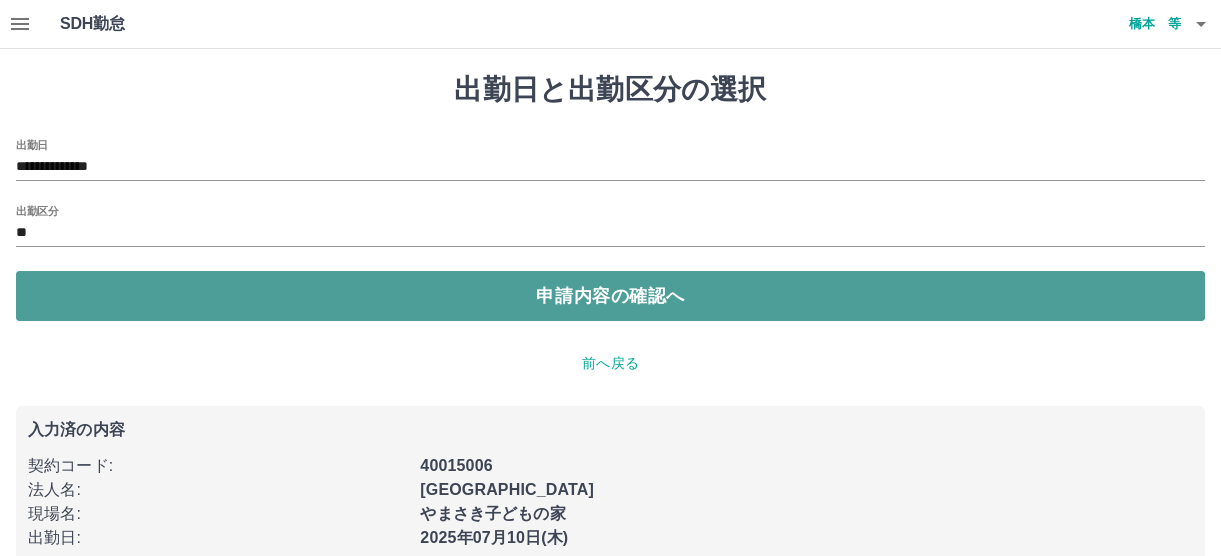 click on "申請内容の確認へ" at bounding box center (610, 296) 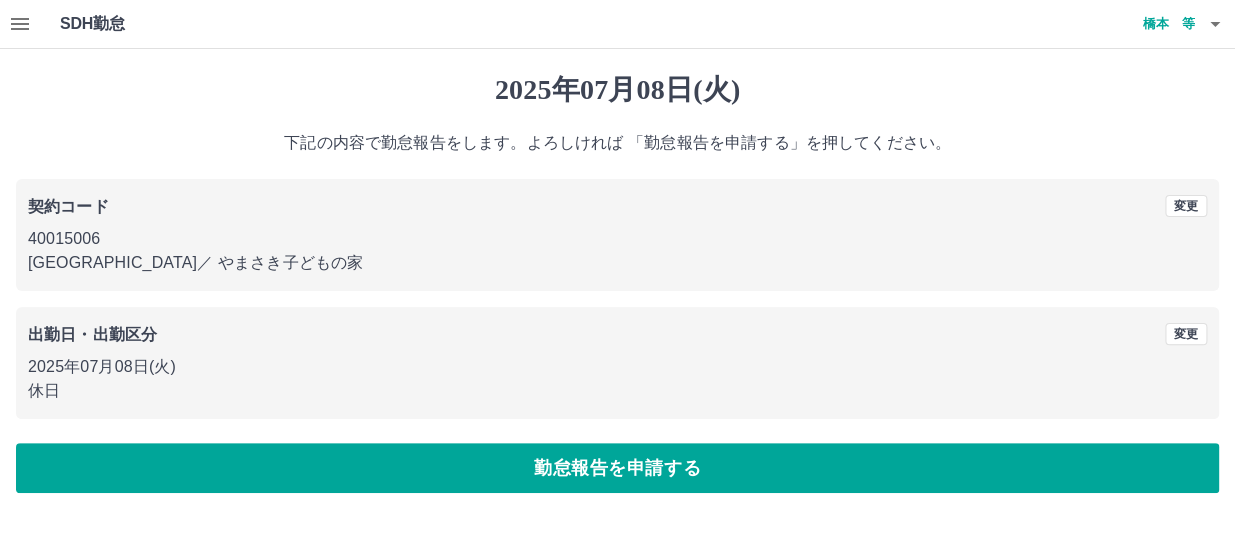 click on "勤怠報告を申請する" at bounding box center (617, 468) 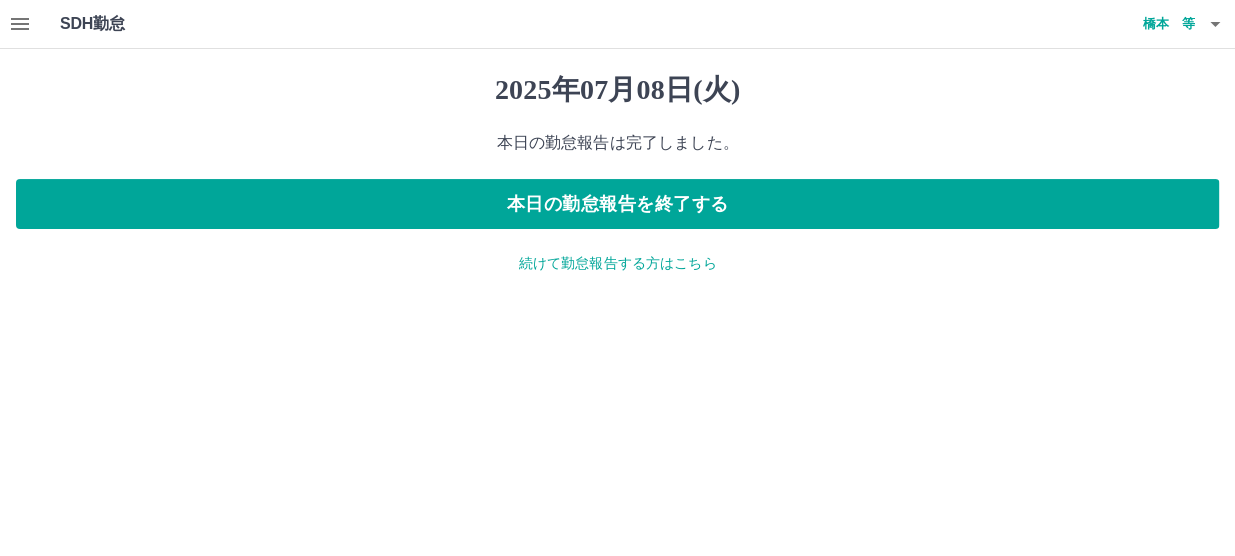 click on "続けて勤怠報告する方はこちら" at bounding box center [617, 263] 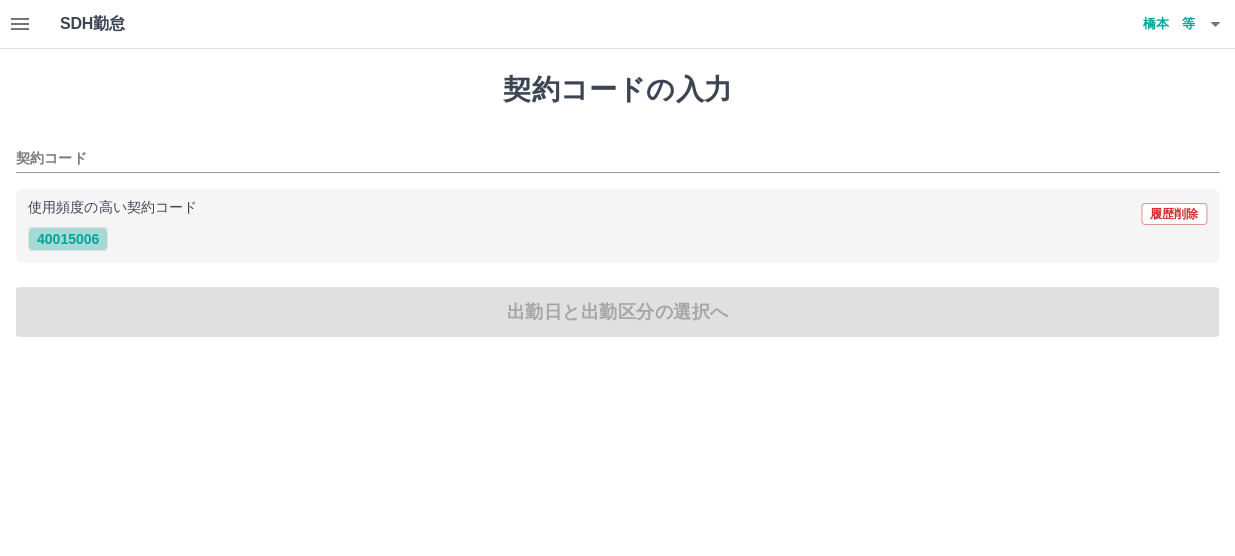 click on "40015006" at bounding box center [68, 239] 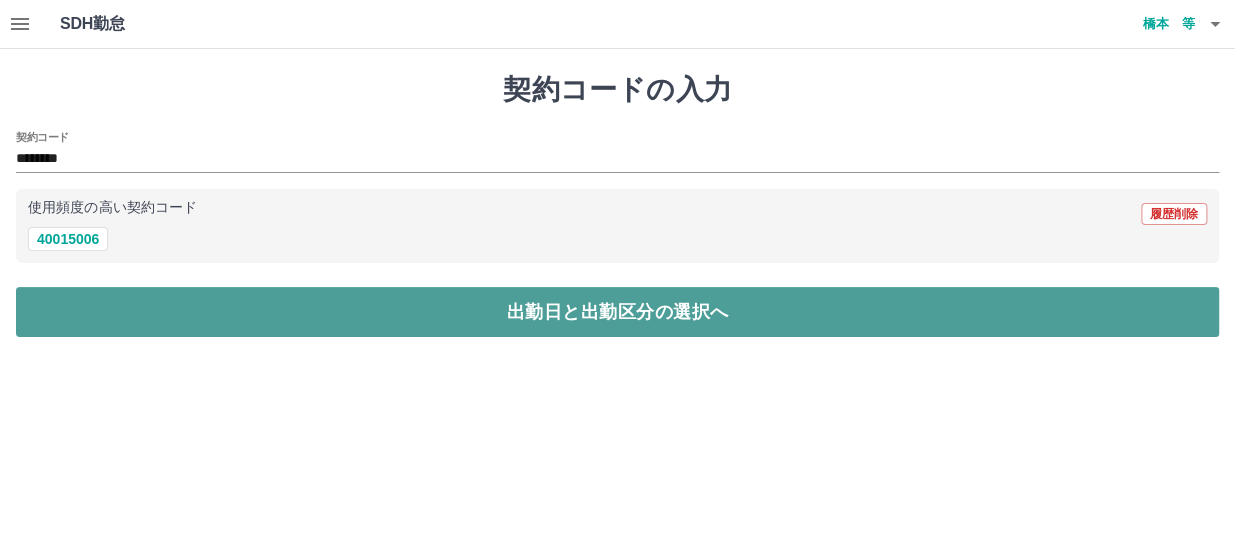 click on "出勤日と出勤区分の選択へ" at bounding box center (617, 312) 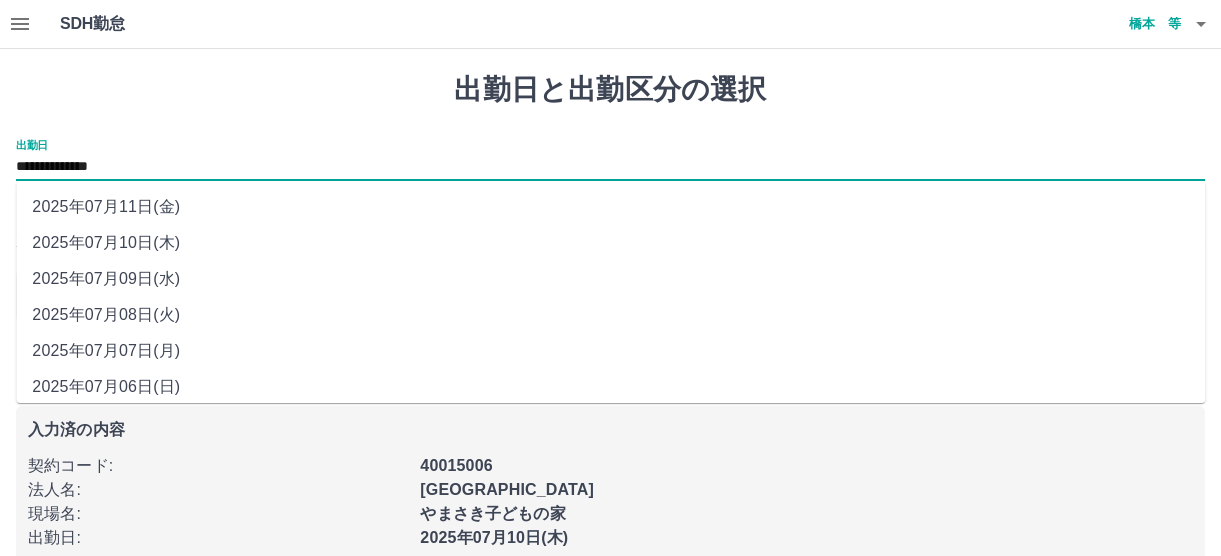 click on "**********" at bounding box center [610, 167] 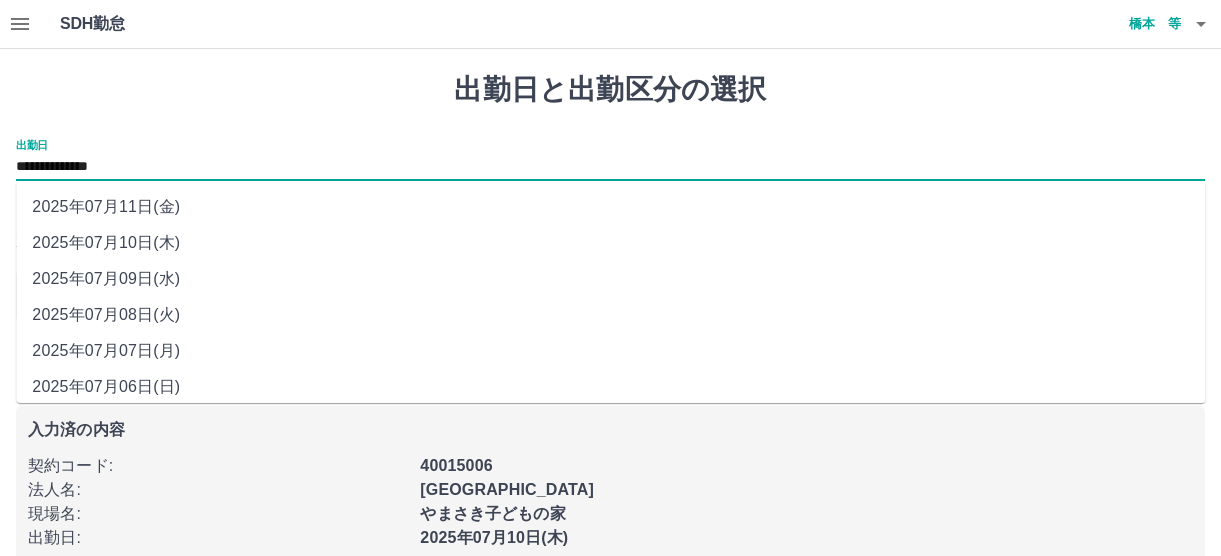drag, startPoint x: 138, startPoint y: 163, endPoint x: 151, endPoint y: 276, distance: 113.74533 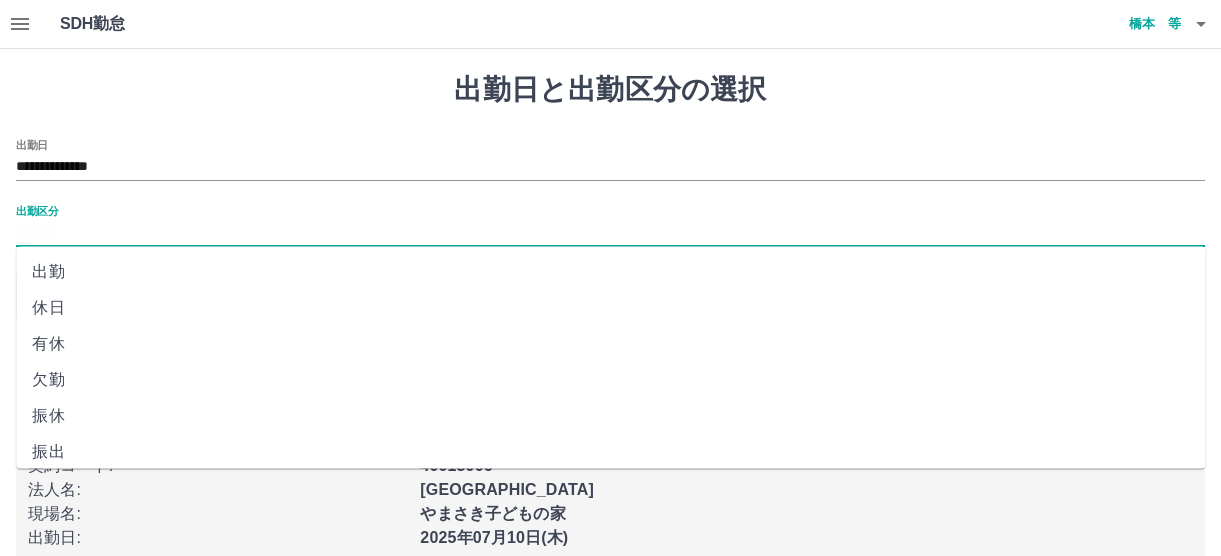 click on "出勤区分" at bounding box center (610, 233) 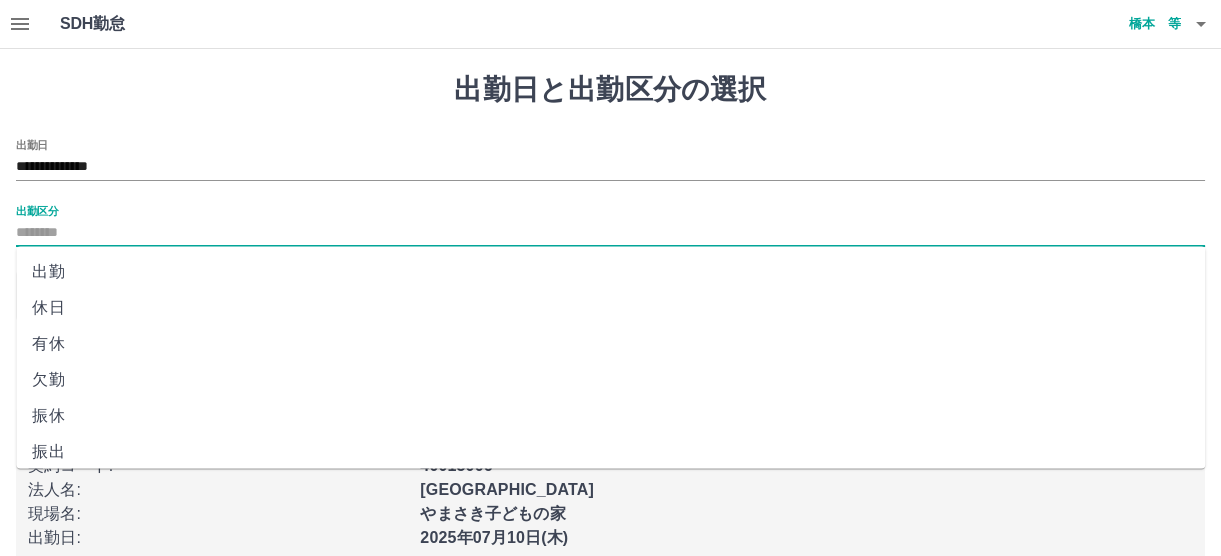 click on "休日" at bounding box center (610, 308) 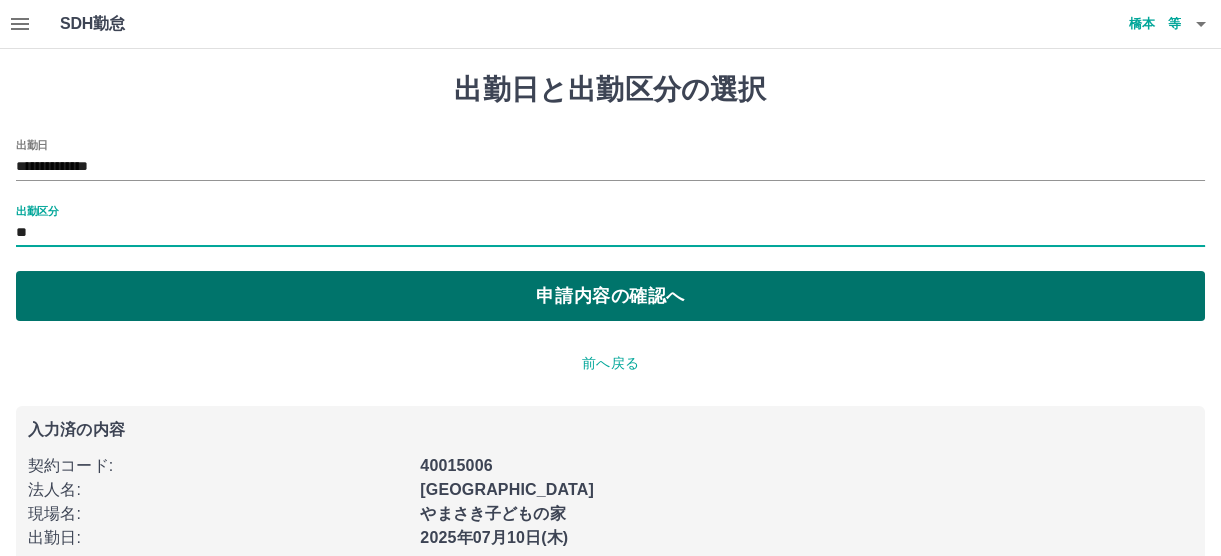 click on "申請内容の確認へ" at bounding box center [610, 296] 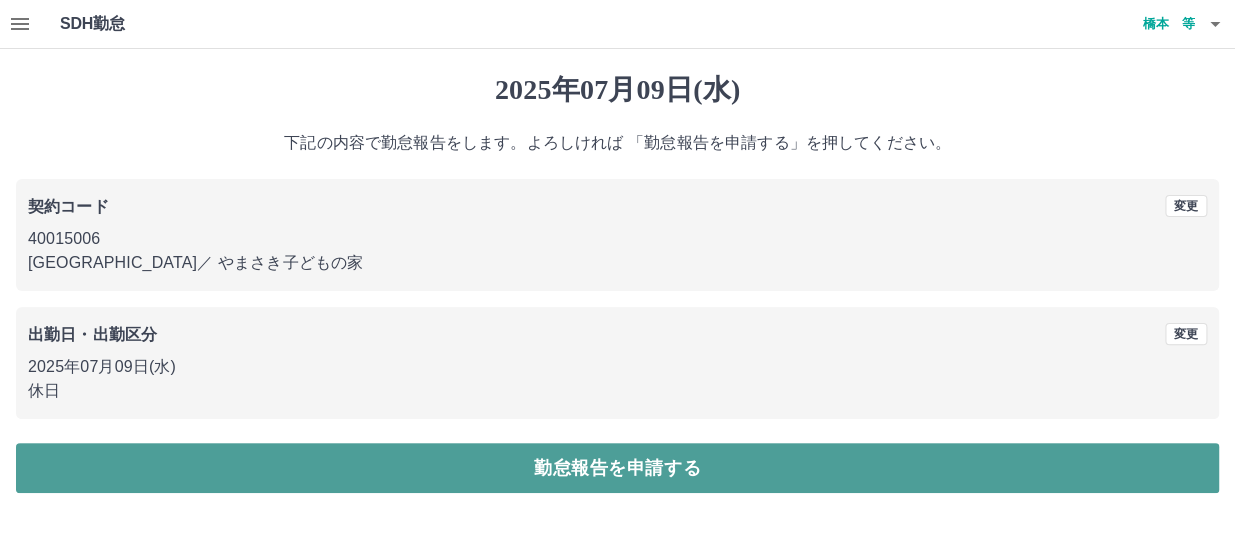 click on "勤怠報告を申請する" at bounding box center [617, 468] 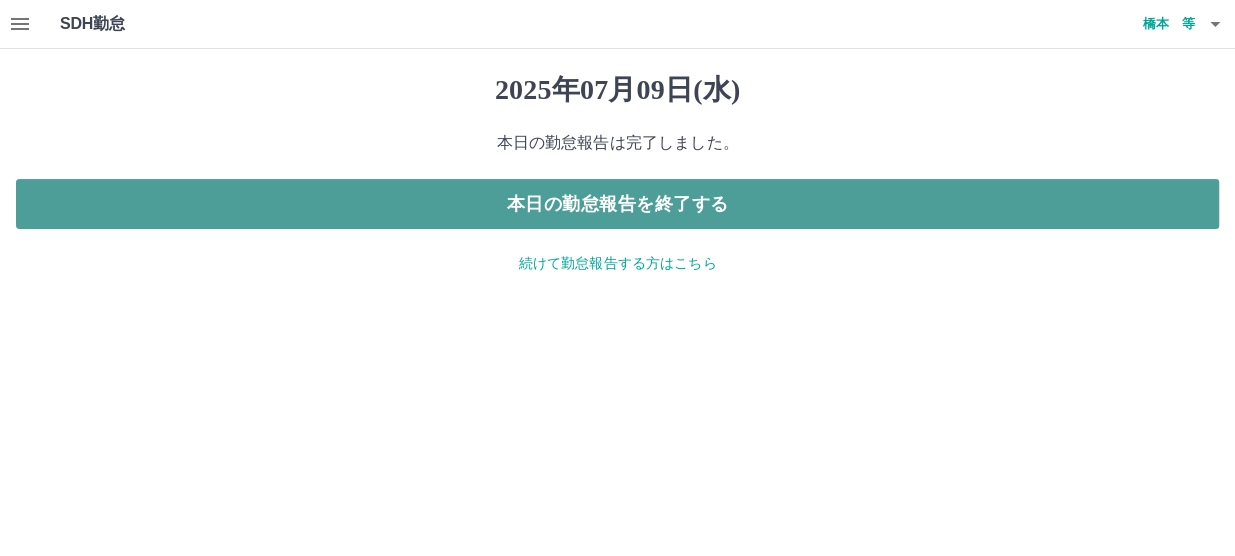 click on "本日の勤怠報告を終了する" at bounding box center [617, 204] 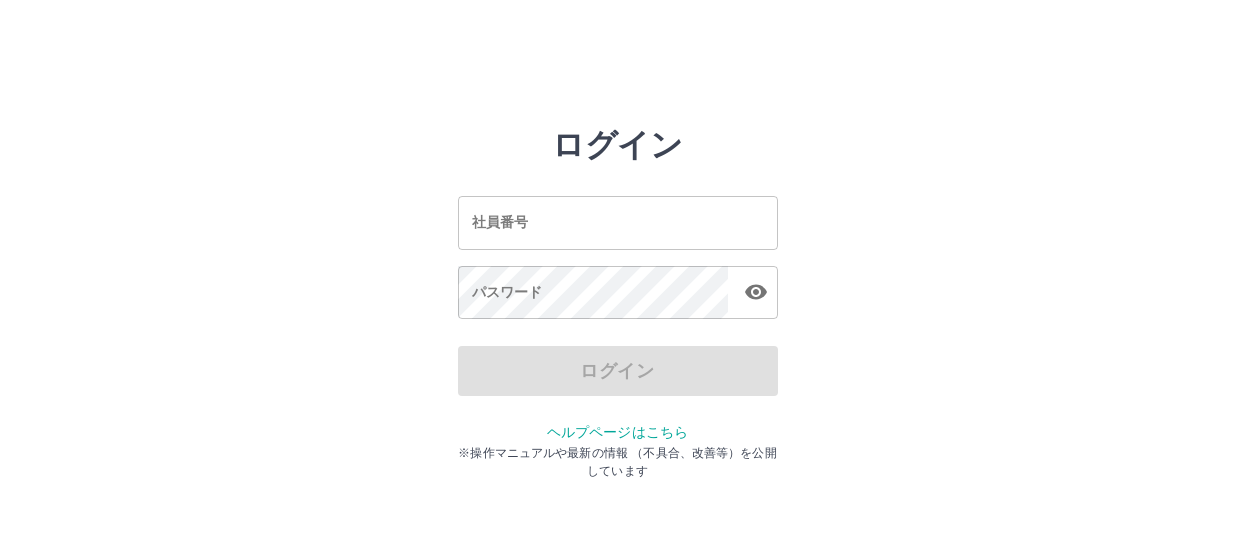 scroll, scrollTop: 0, scrollLeft: 0, axis: both 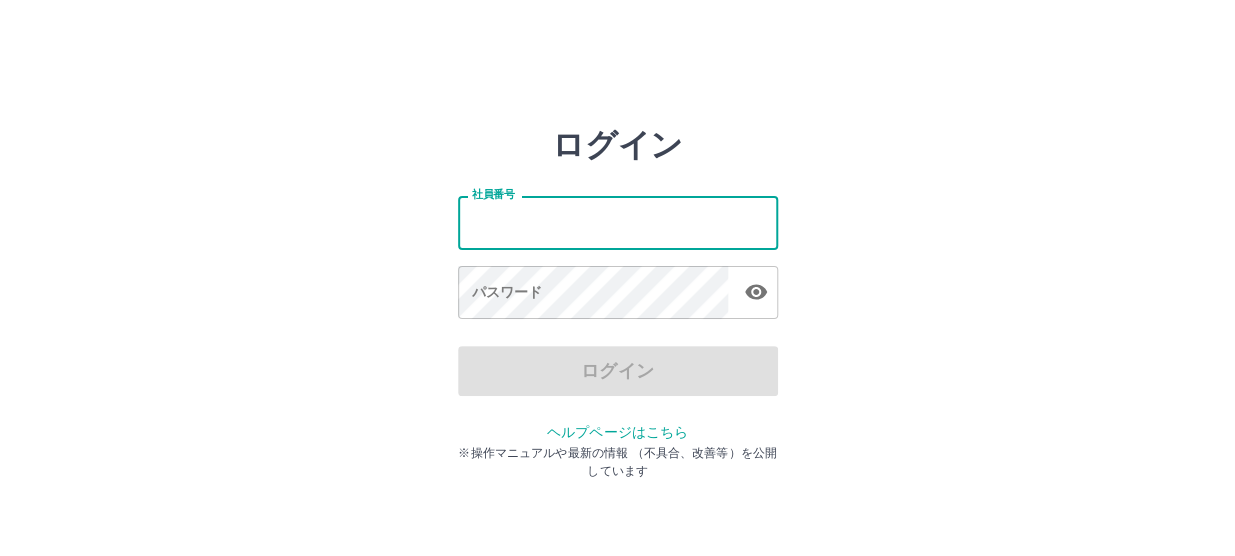 click on "社員番号" at bounding box center (618, 222) 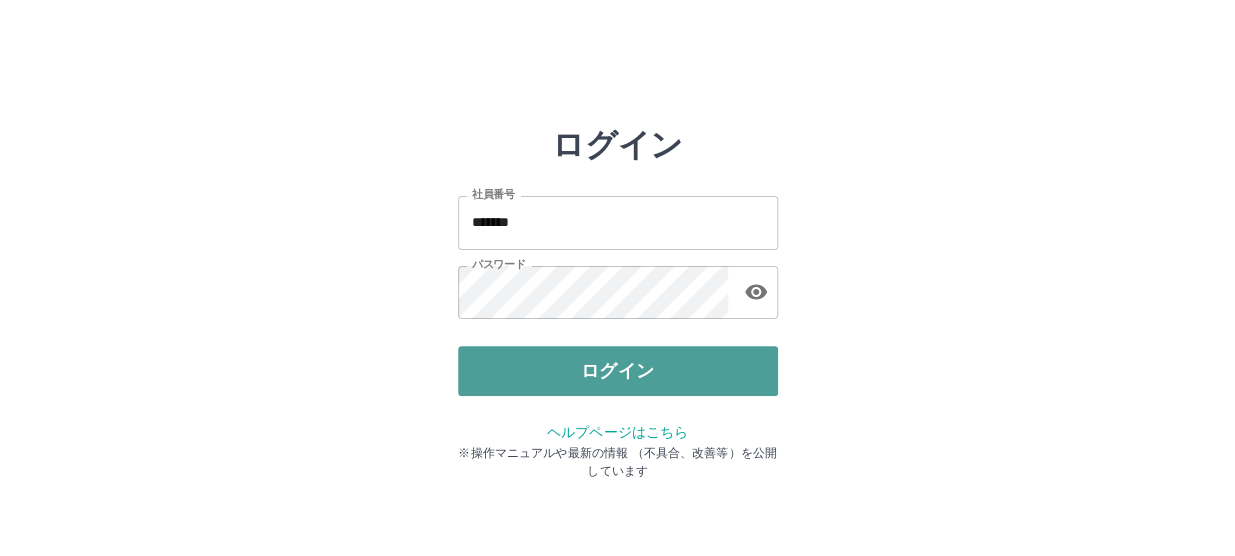 click on "ログイン" at bounding box center [618, 371] 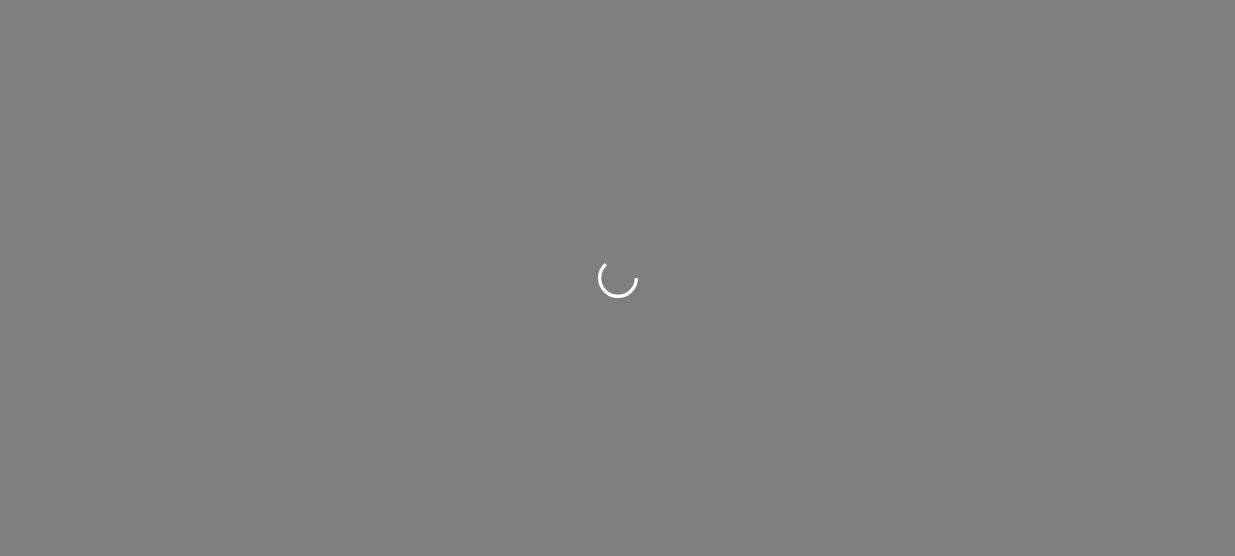 scroll, scrollTop: 0, scrollLeft: 0, axis: both 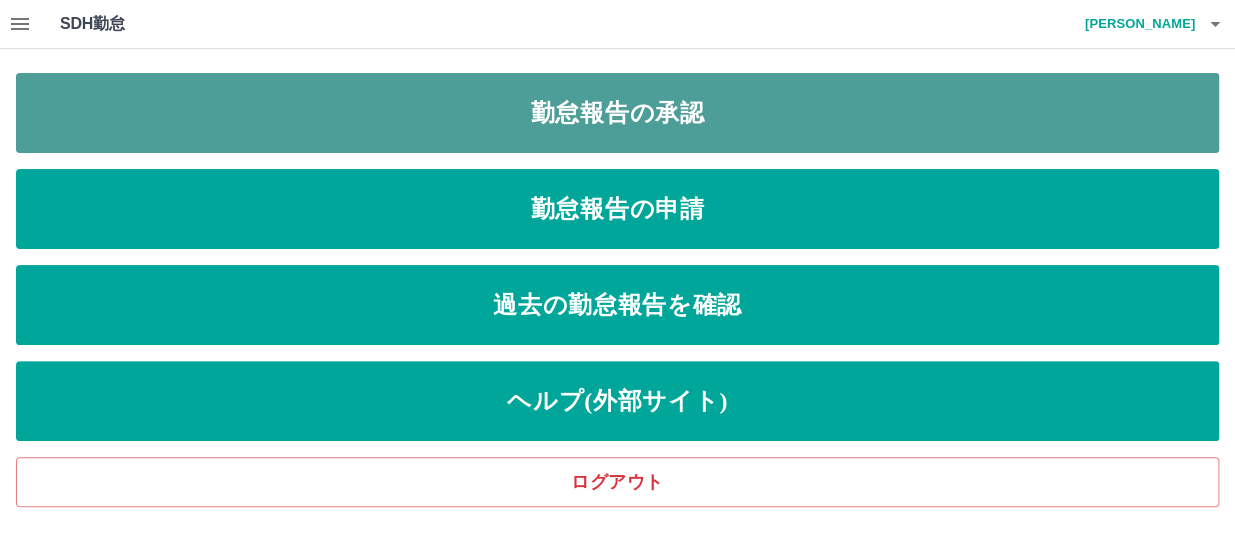 click on "勤怠報告の承認" at bounding box center [617, 113] 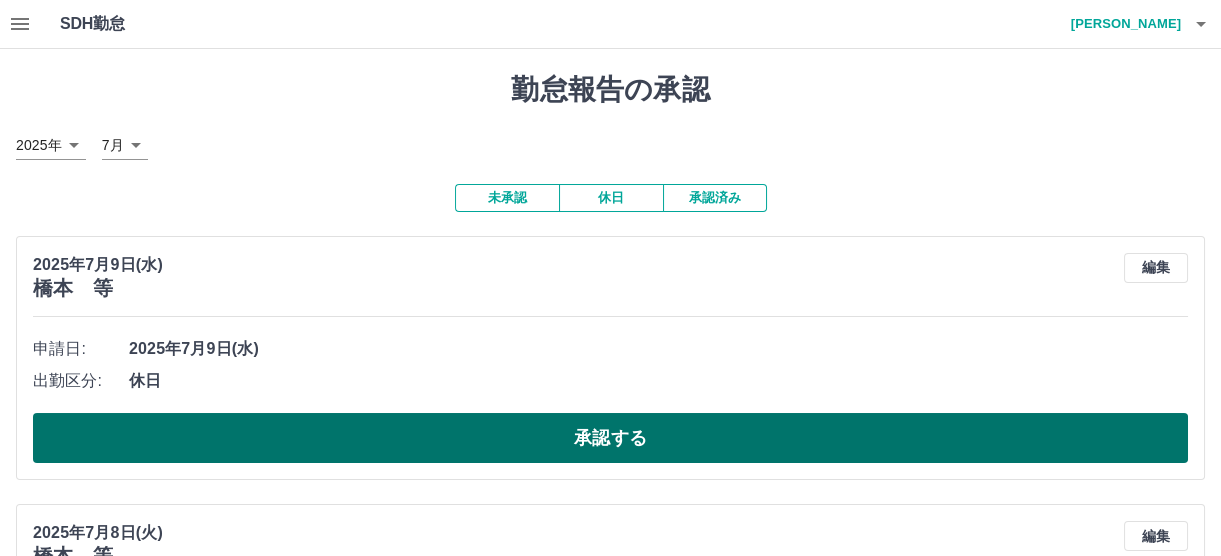 click on "承認する" at bounding box center (610, 438) 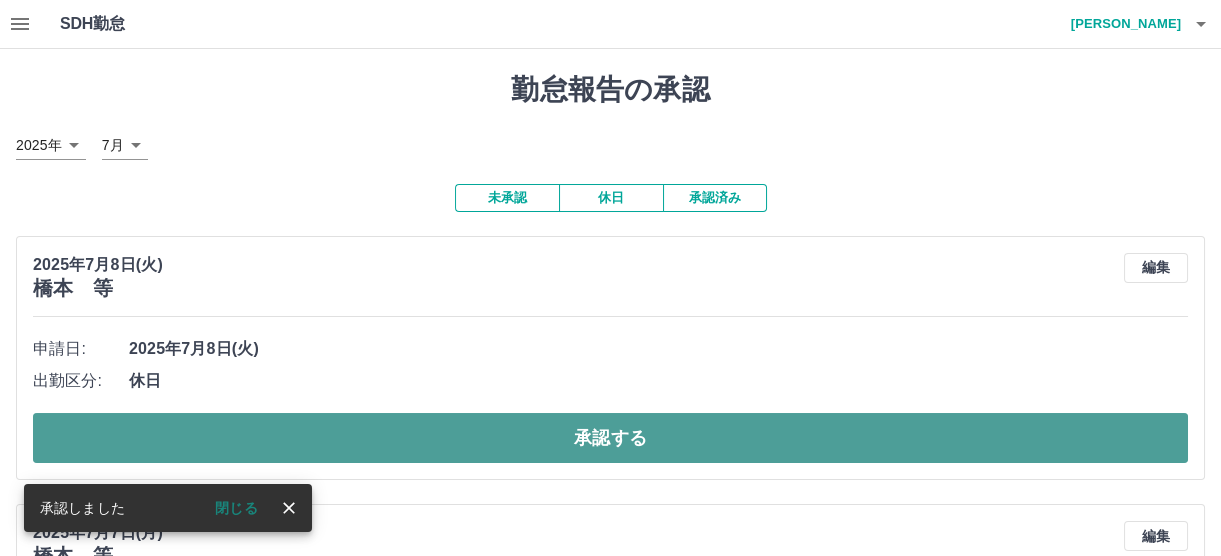 click on "承認する" at bounding box center [610, 438] 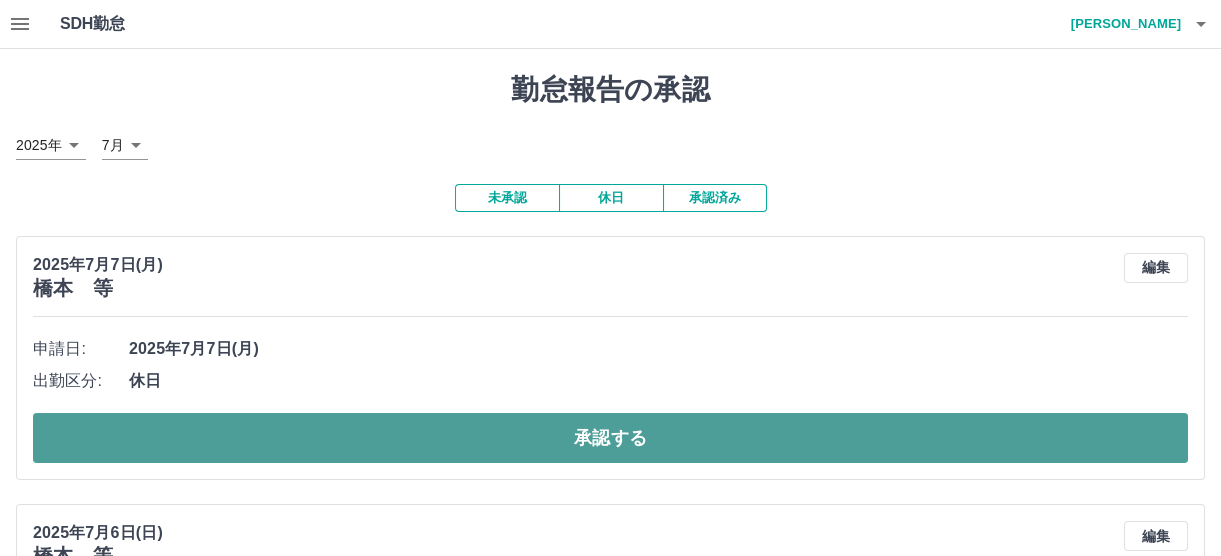 click on "承認する" at bounding box center (610, 438) 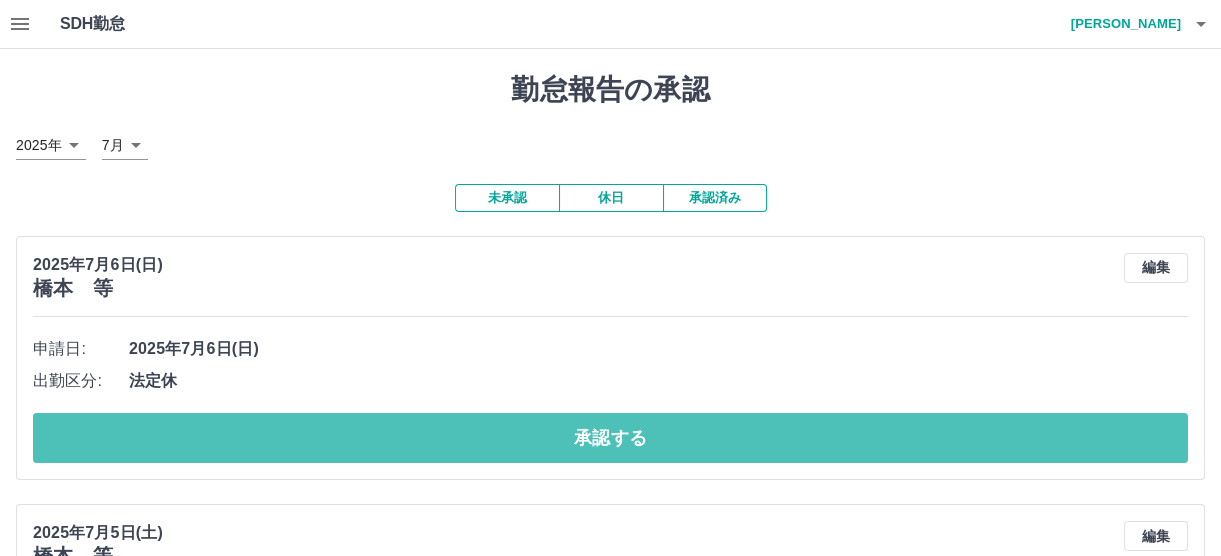 click on "承認する" at bounding box center (610, 438) 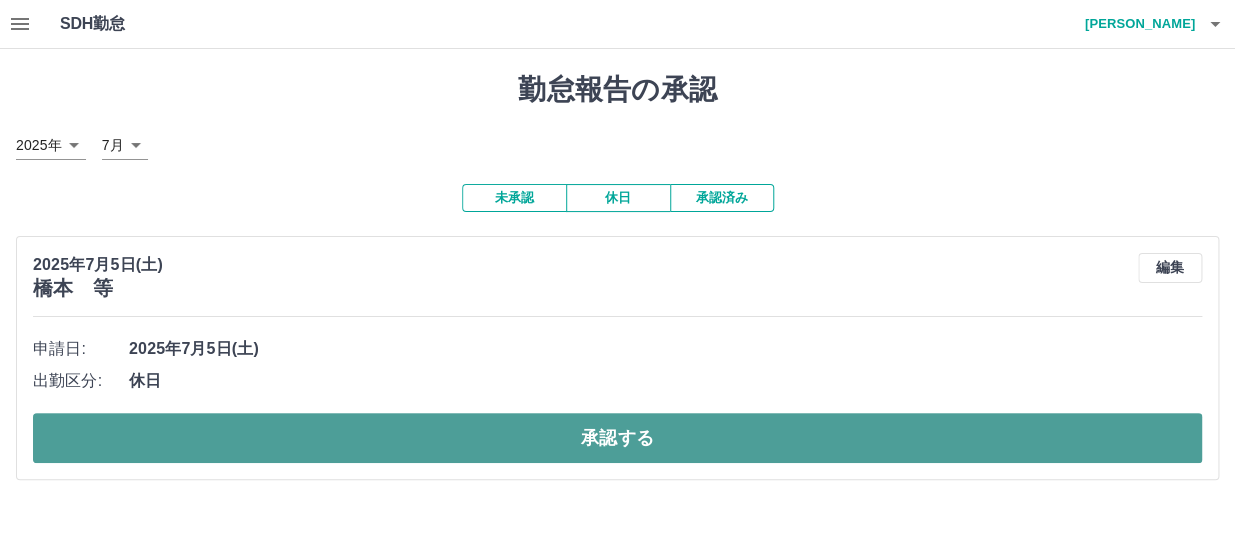 click on "承認する" at bounding box center (617, 438) 